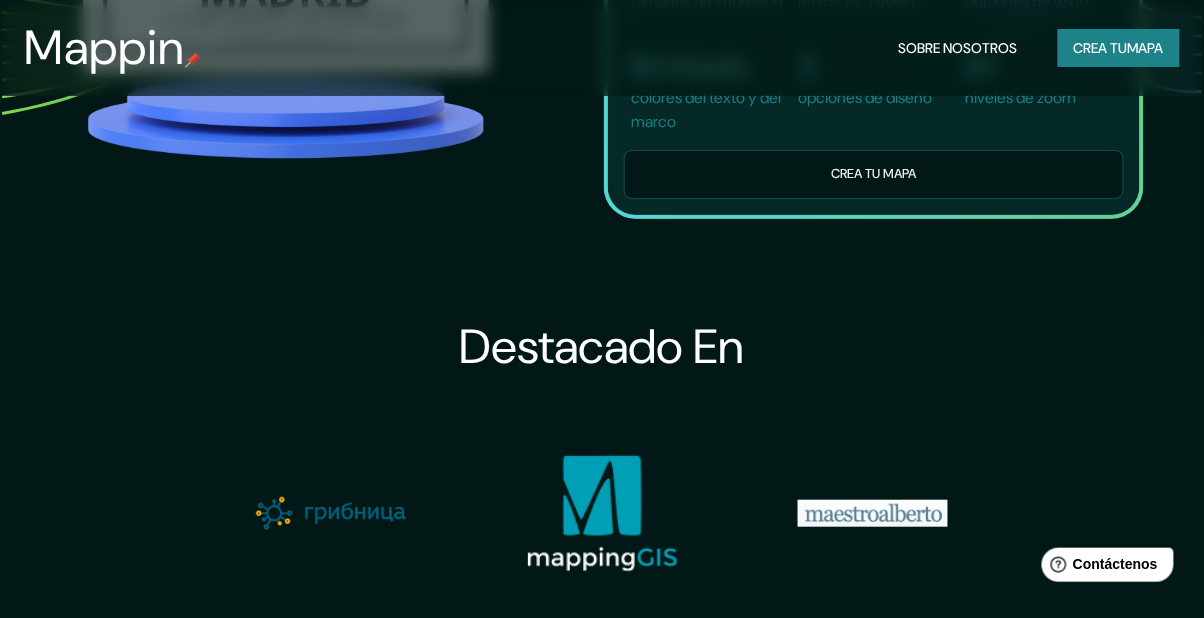 scroll, scrollTop: 1695, scrollLeft: 0, axis: vertical 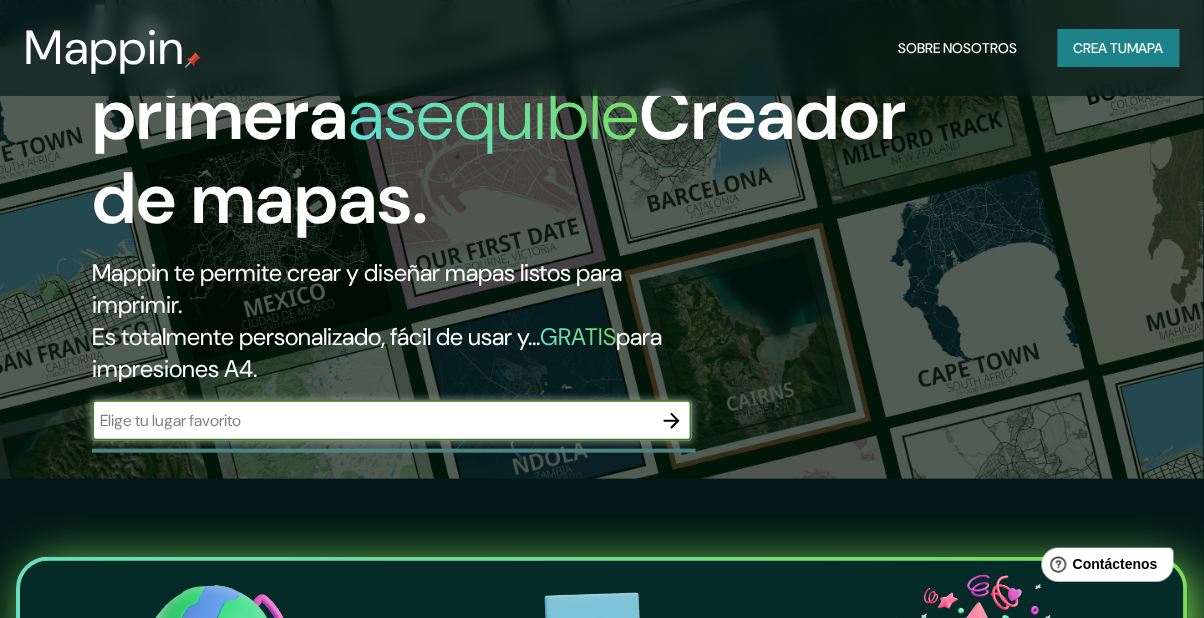click at bounding box center [372, 420] 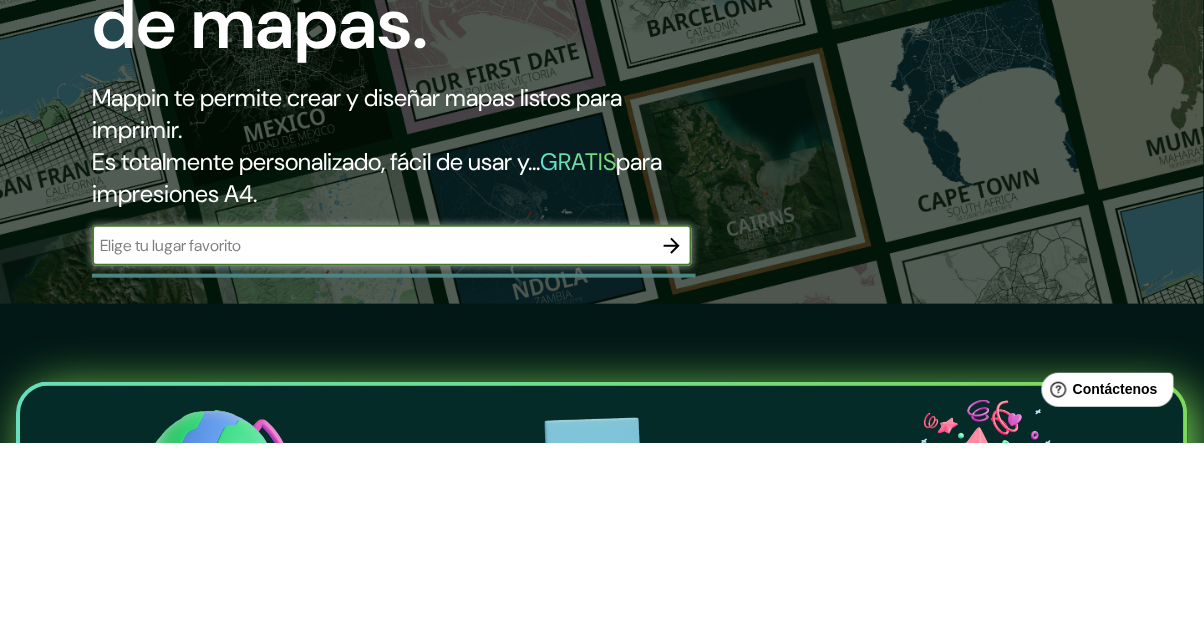 scroll, scrollTop: 139, scrollLeft: 0, axis: vertical 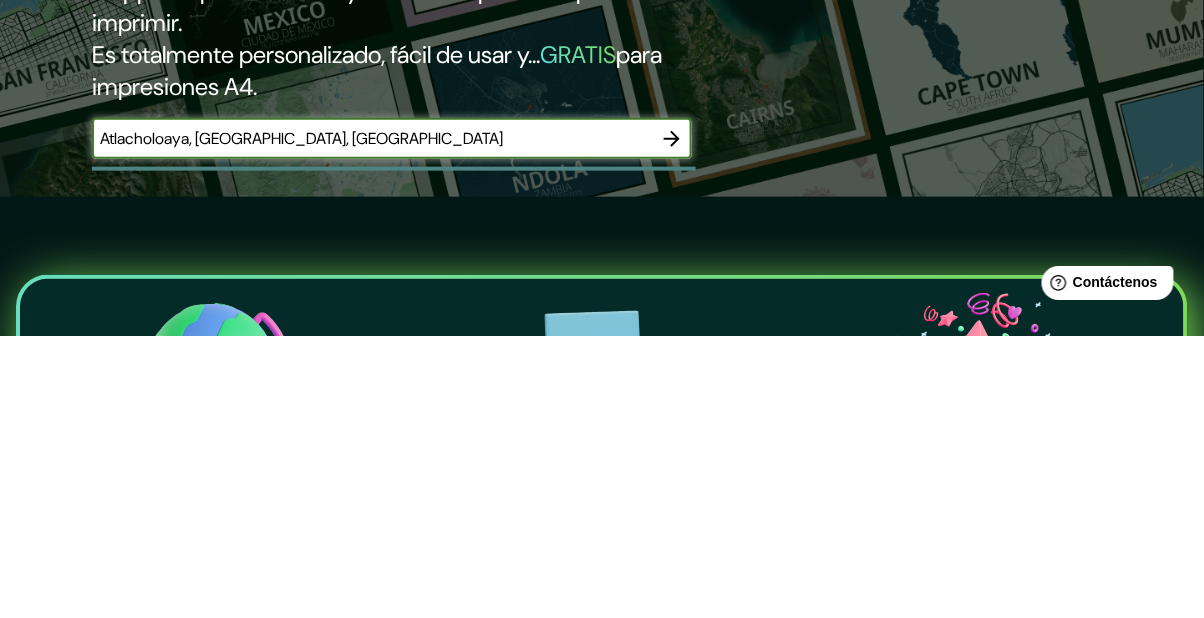 type on "Atlacholoaya, [GEOGRAPHIC_DATA], [GEOGRAPHIC_DATA]" 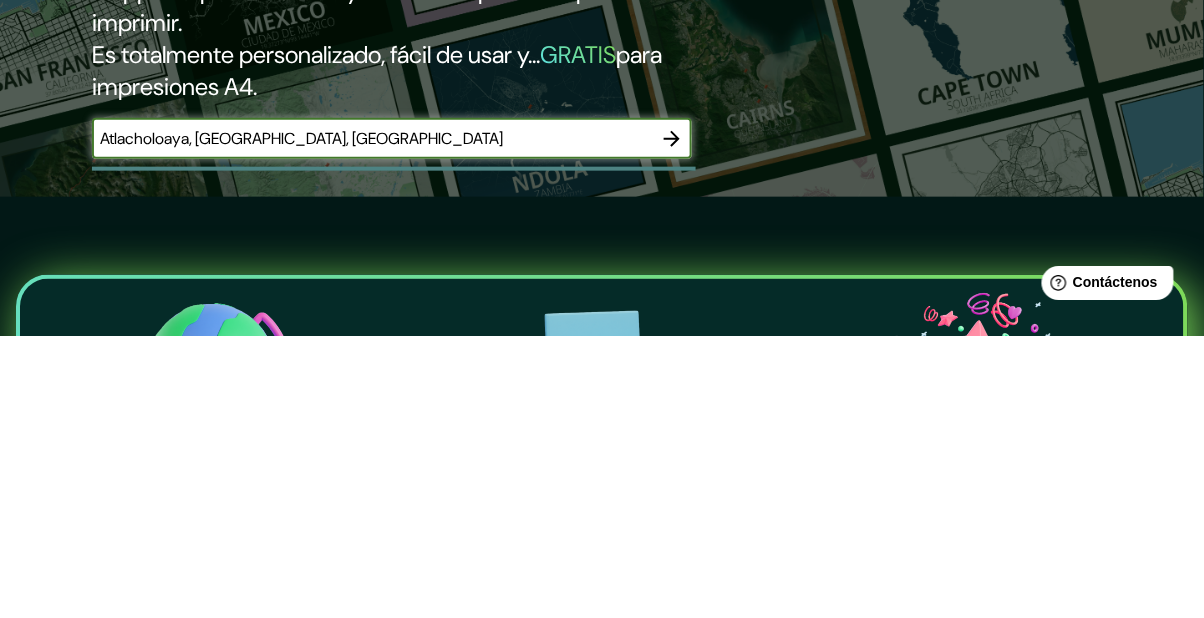 click 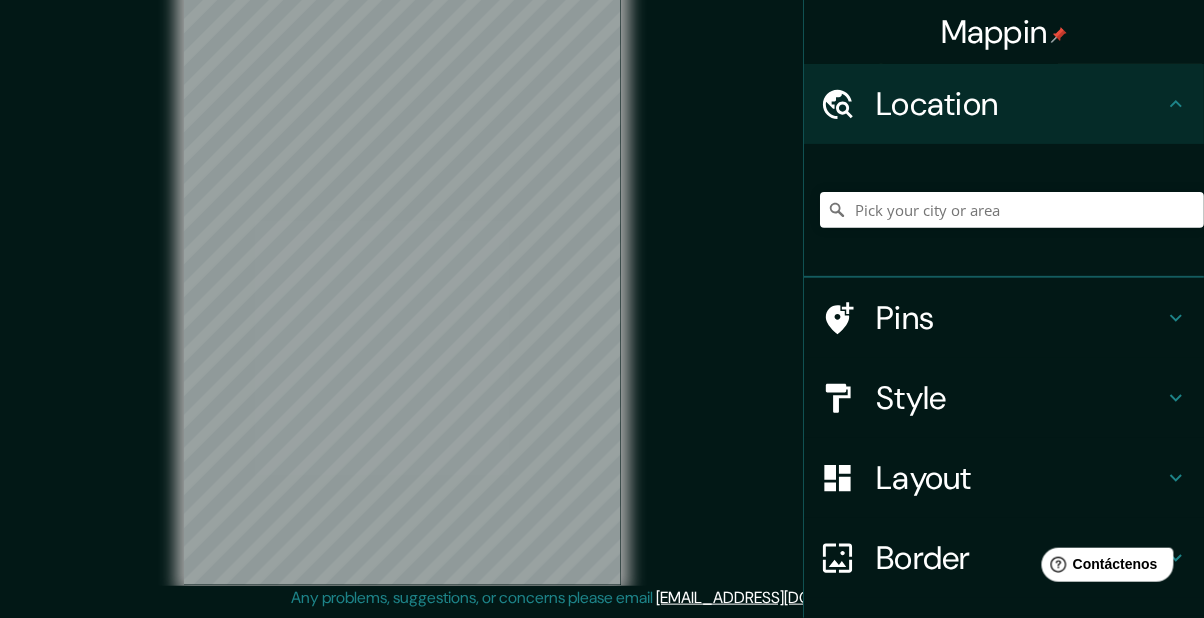 scroll, scrollTop: 0, scrollLeft: 0, axis: both 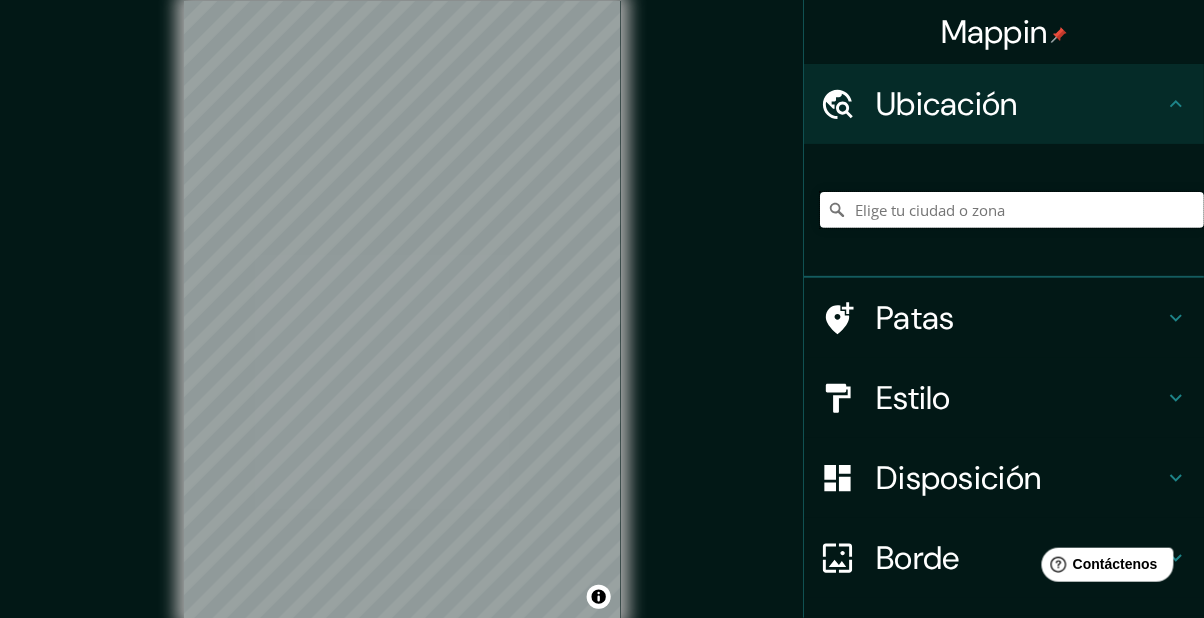 click at bounding box center (1012, 210) 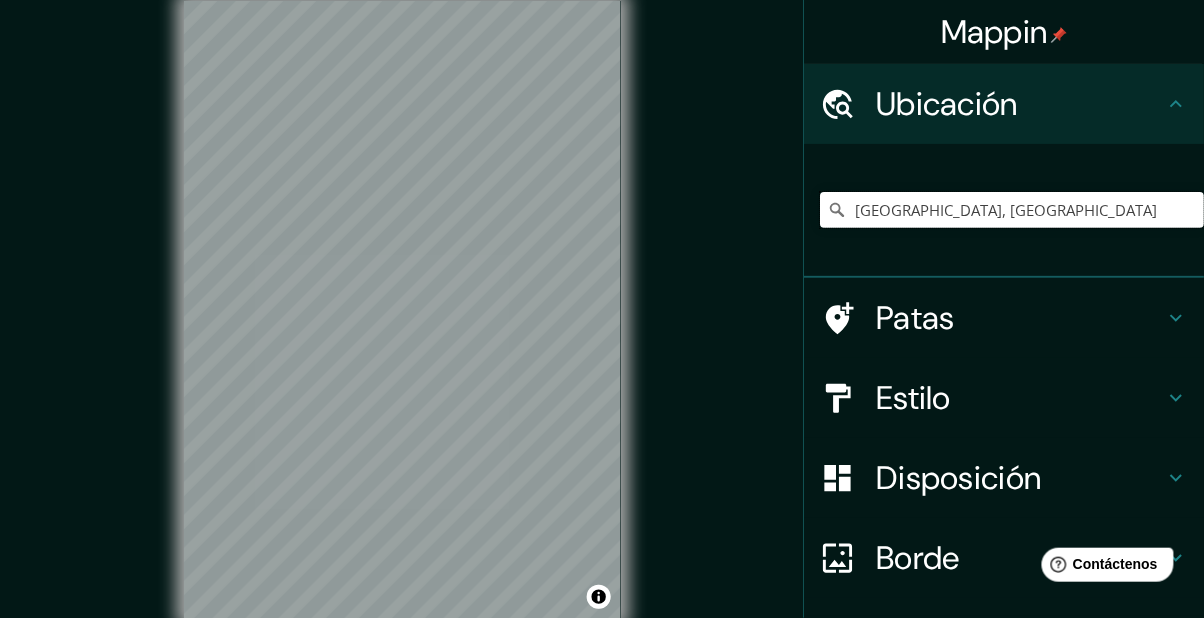 type on "[GEOGRAPHIC_DATA], [GEOGRAPHIC_DATA]" 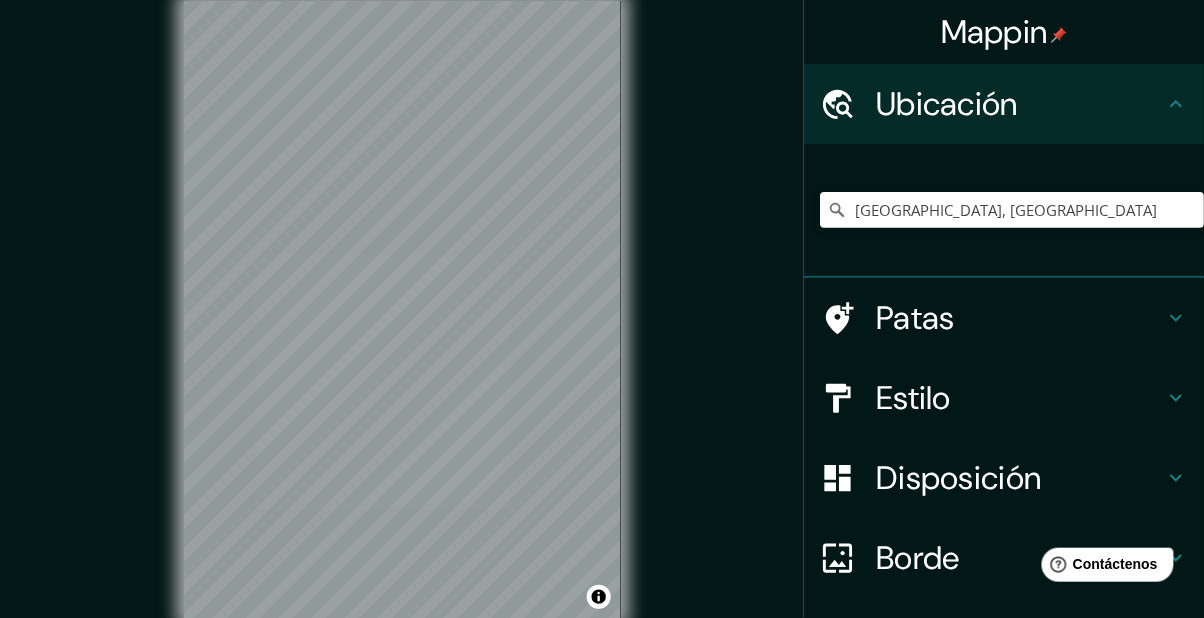 click on "Ubicación" at bounding box center (947, 104) 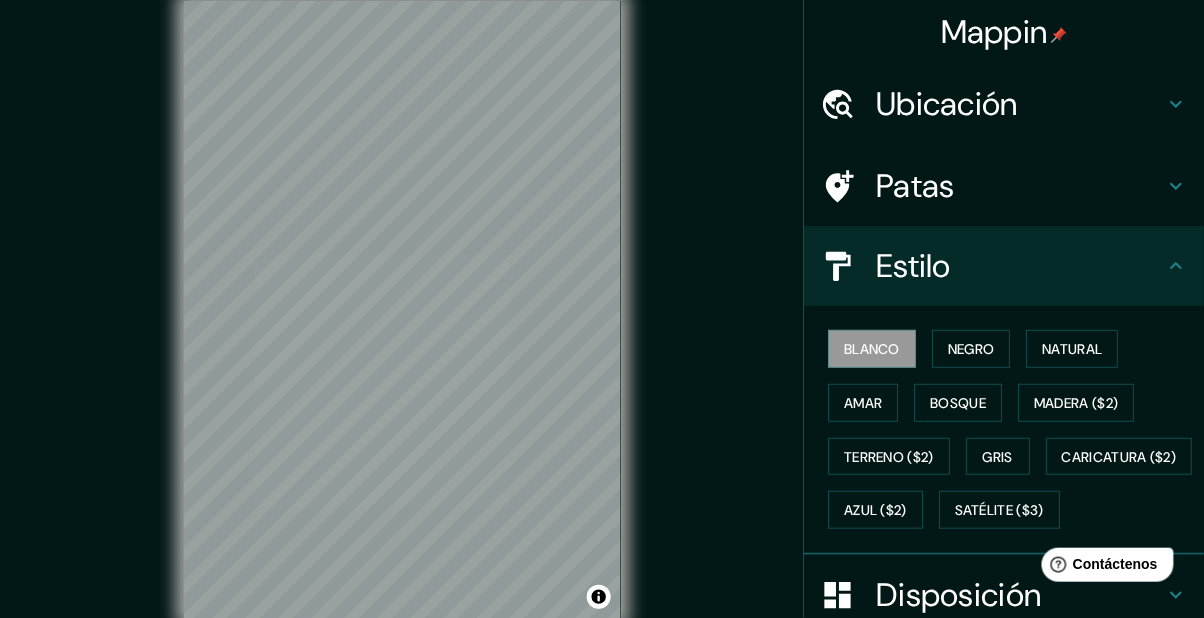 click on "Natural" at bounding box center (1072, 349) 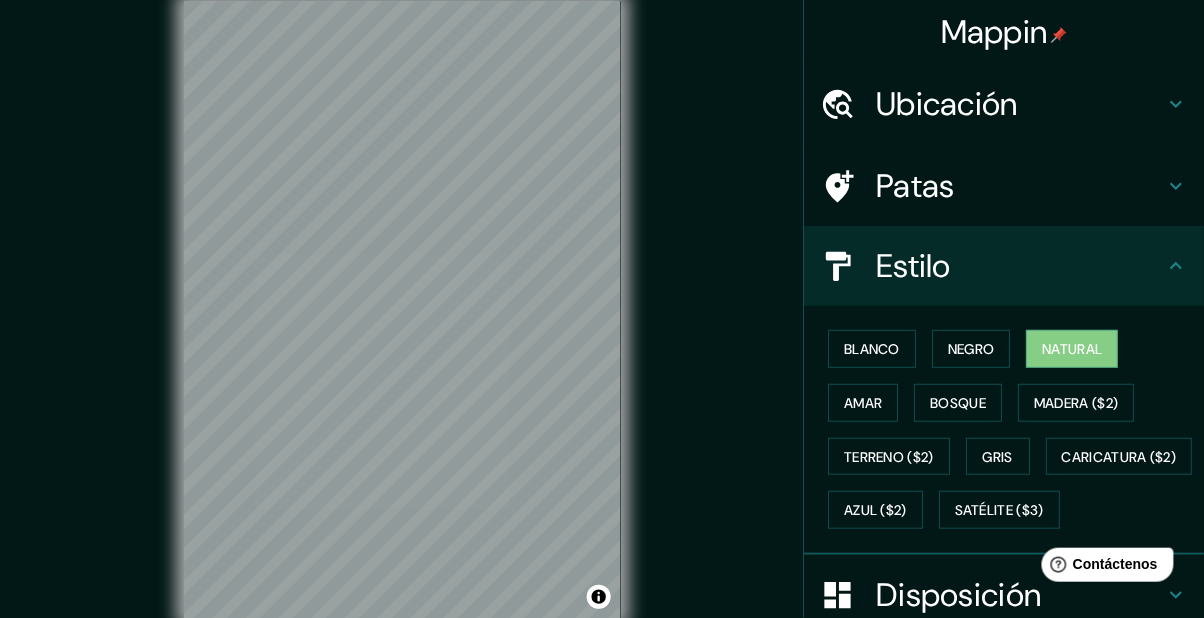 click on "Blanco" at bounding box center (872, 349) 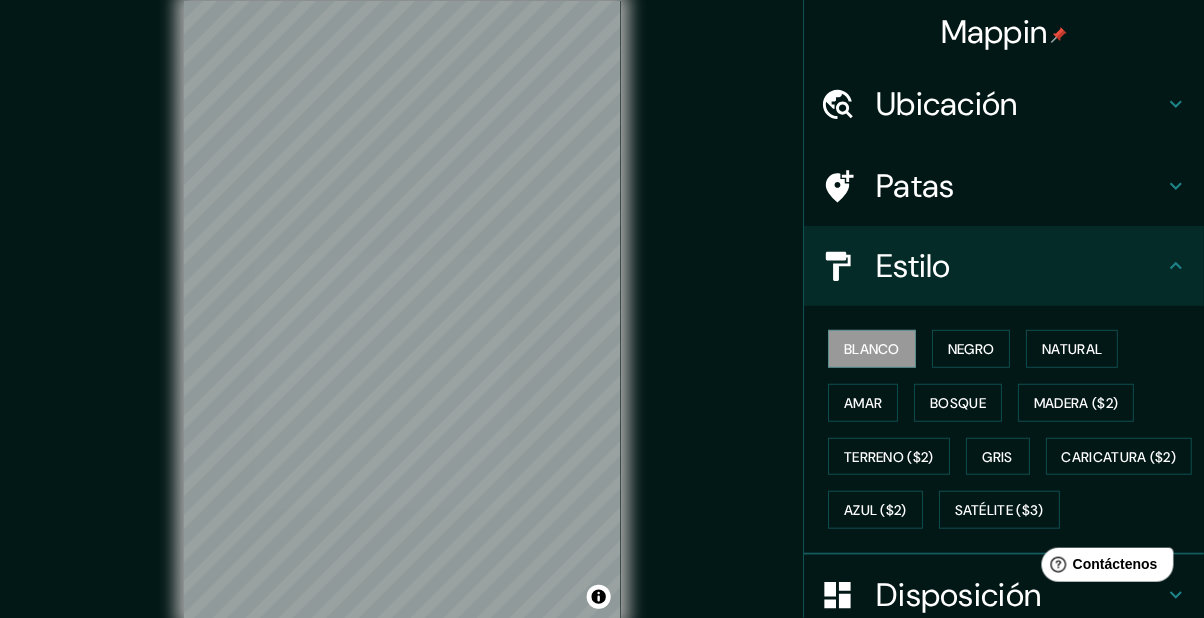 click on "Negro" at bounding box center [971, 349] 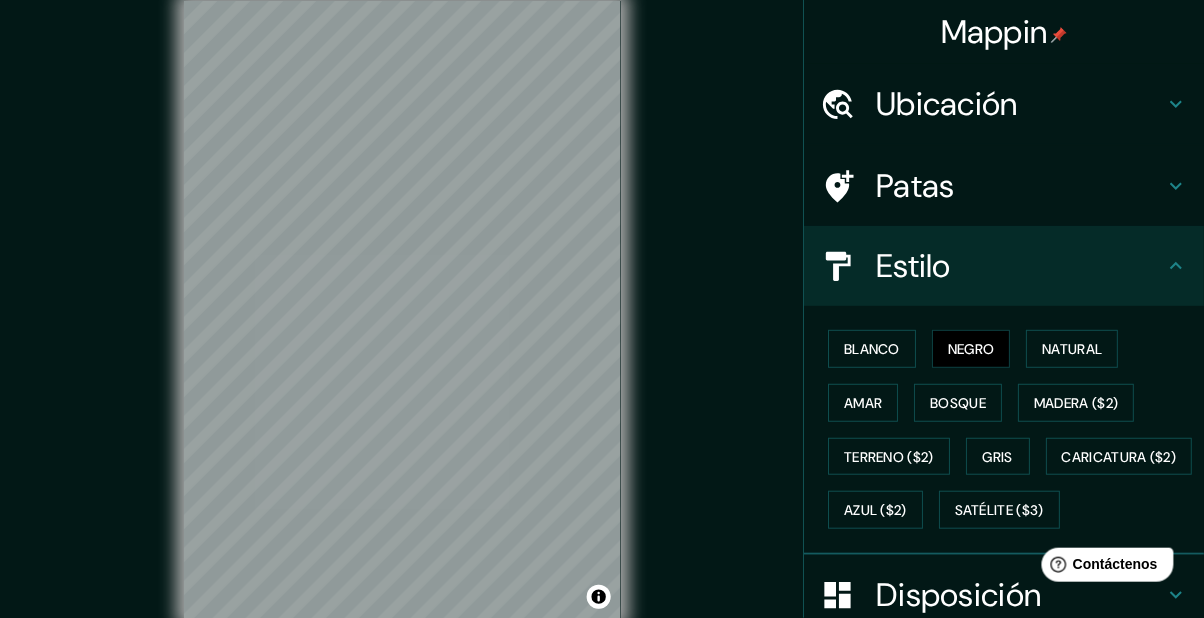 click on "Amar" at bounding box center [863, 403] 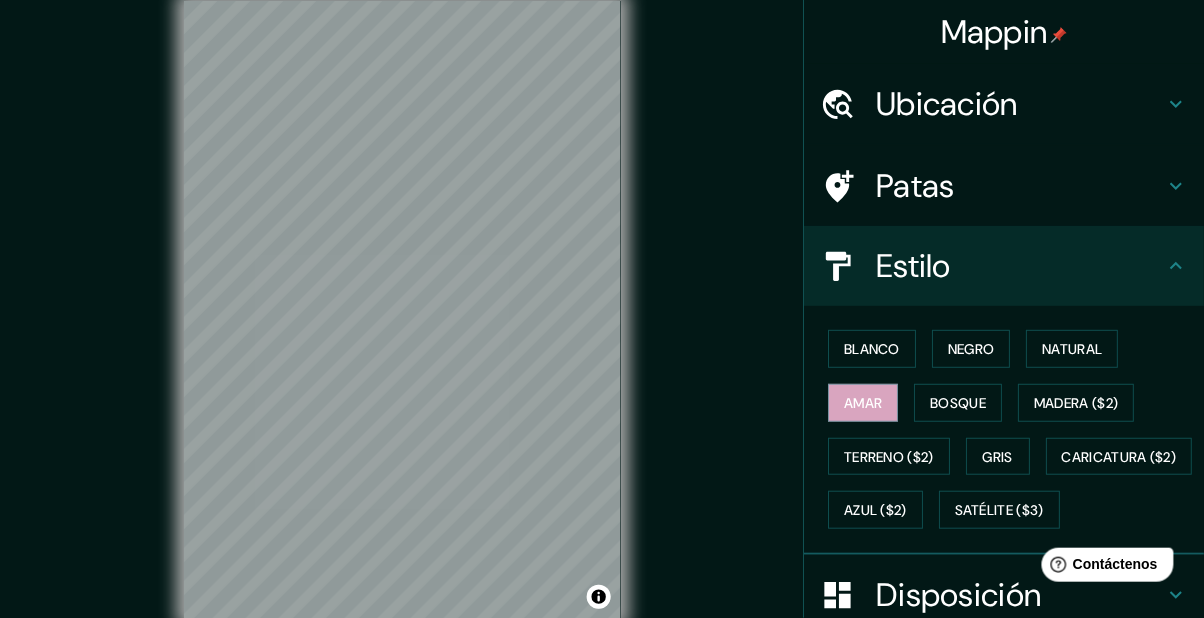 click on "Bosque" at bounding box center [958, 403] 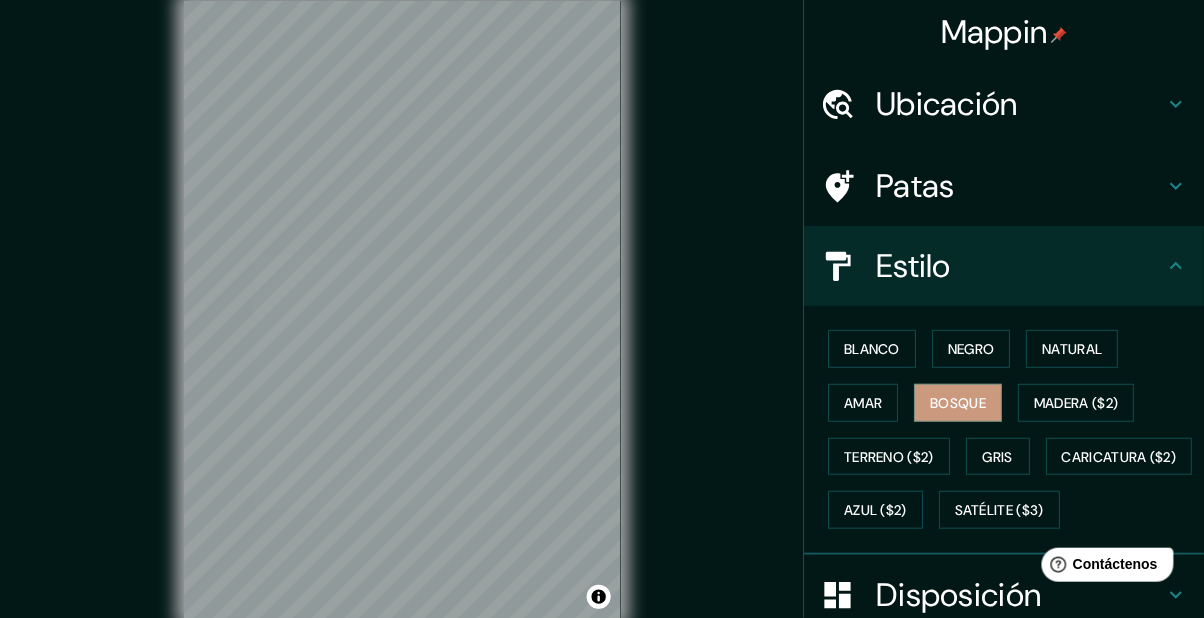 click on "Madera ($2)" at bounding box center (1076, 403) 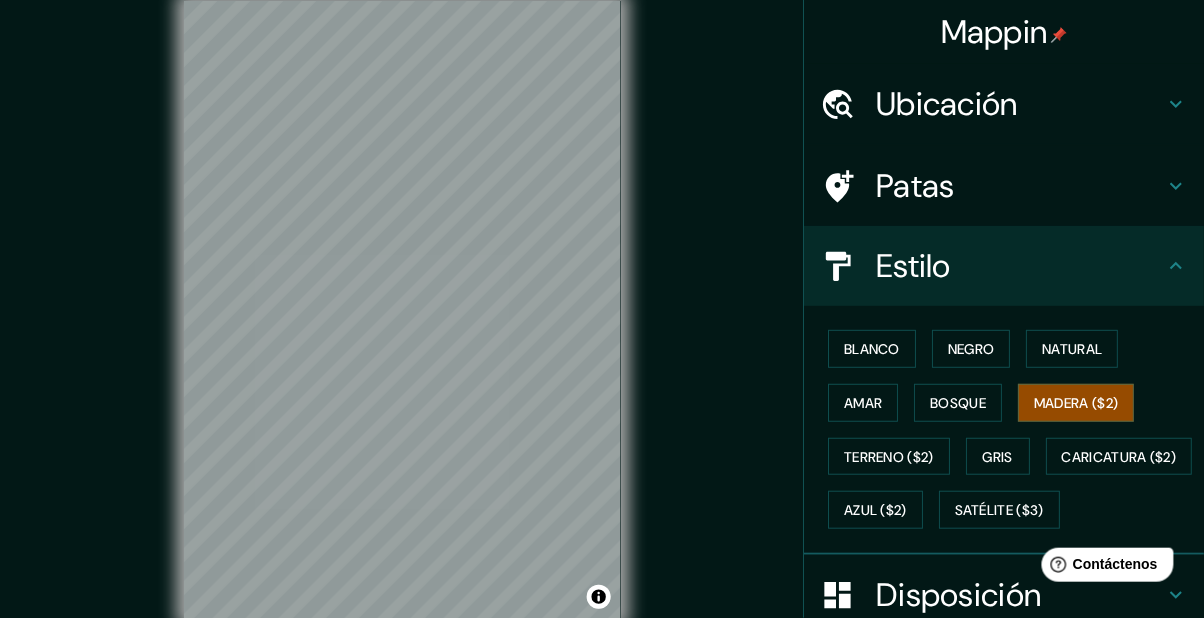click on "Terreno ($2)" at bounding box center (889, 457) 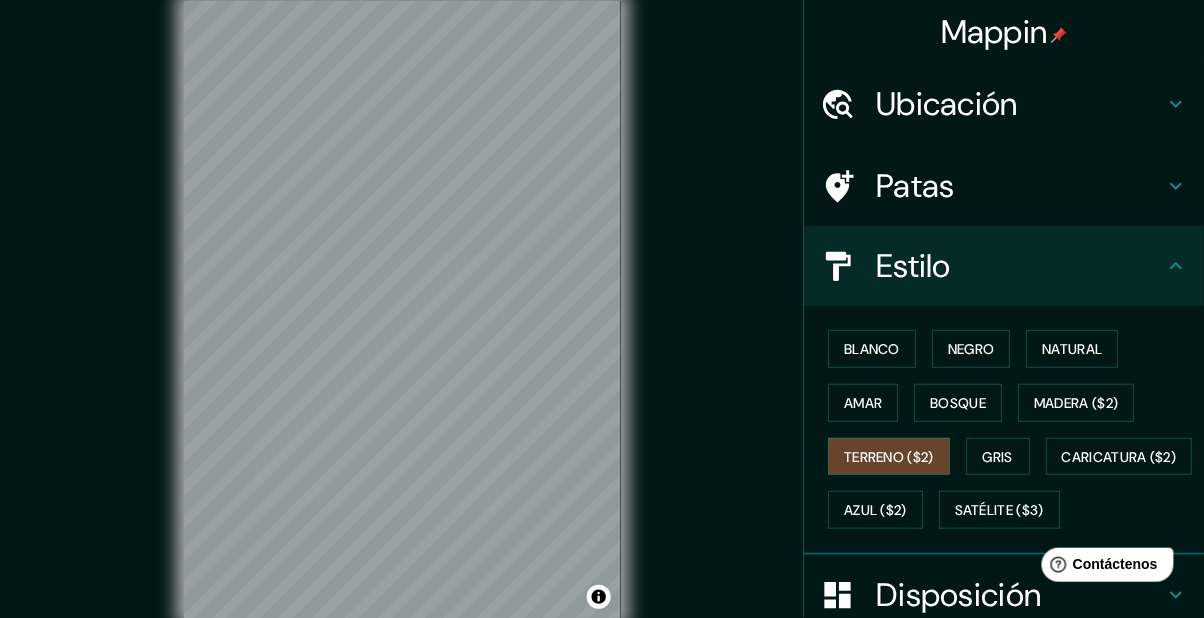 click on "Gris" at bounding box center (998, 457) 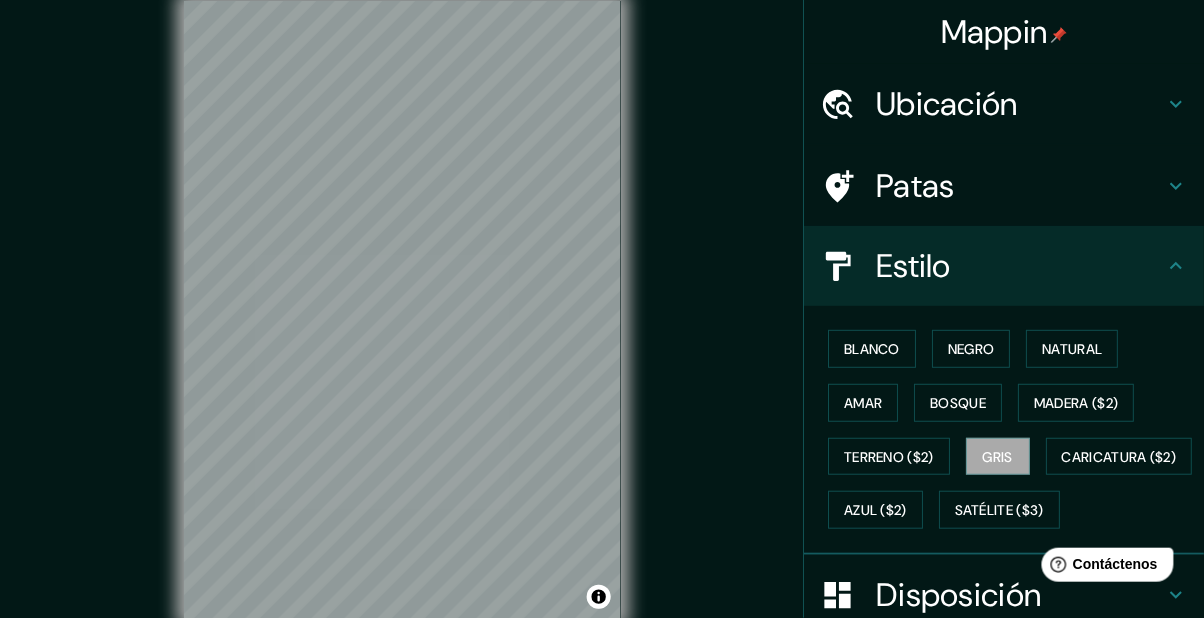 click on "Caricatura ($2)" at bounding box center [1119, 457] 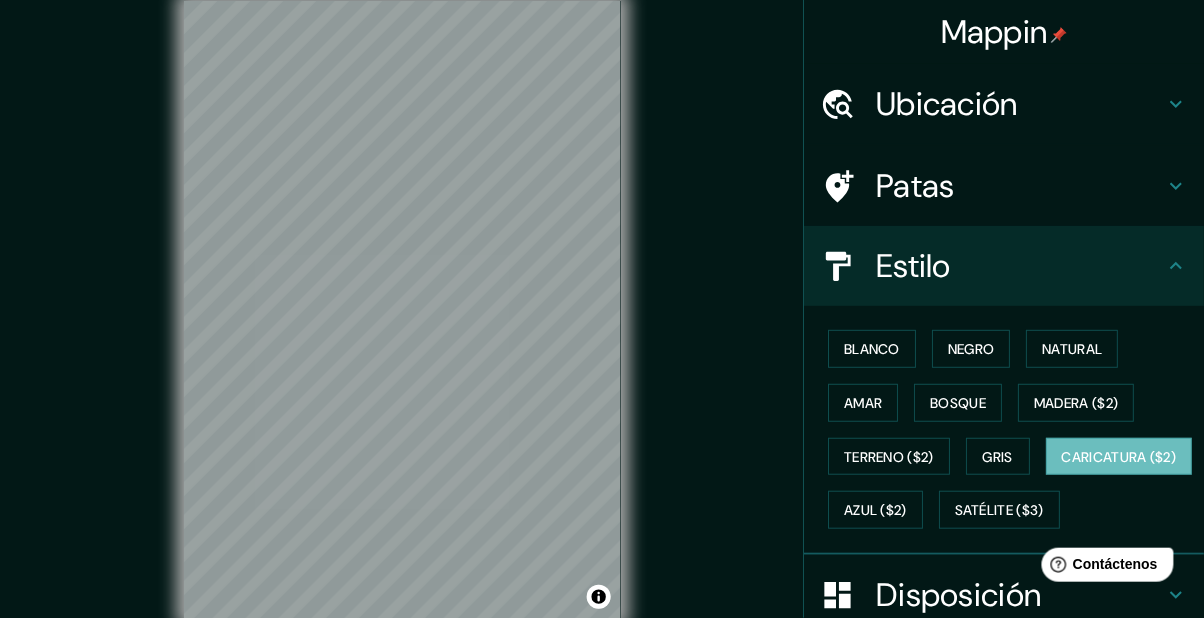 click on "Azul ($2)" at bounding box center [875, 511] 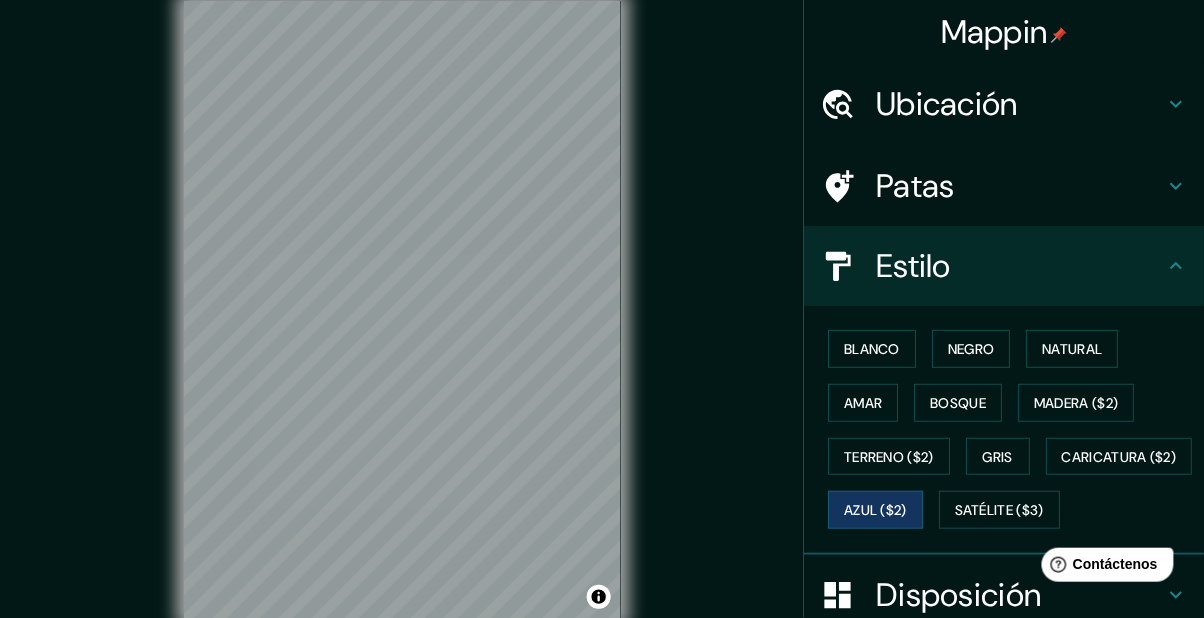 click on "Satélite ($3)" at bounding box center (999, 511) 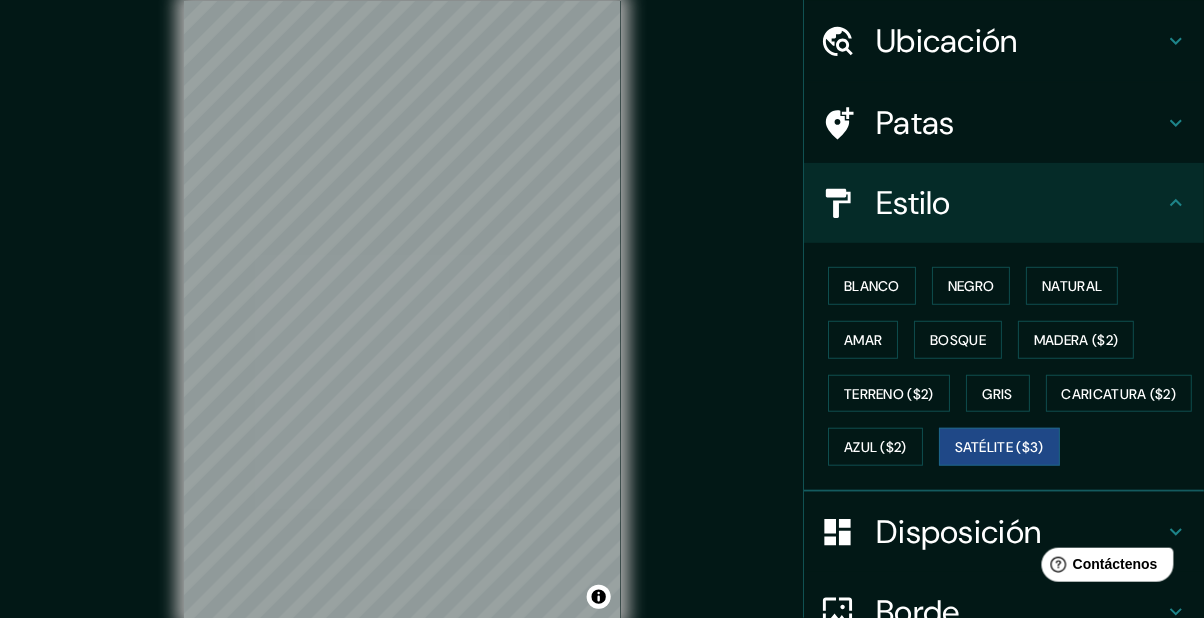 scroll, scrollTop: 56, scrollLeft: 0, axis: vertical 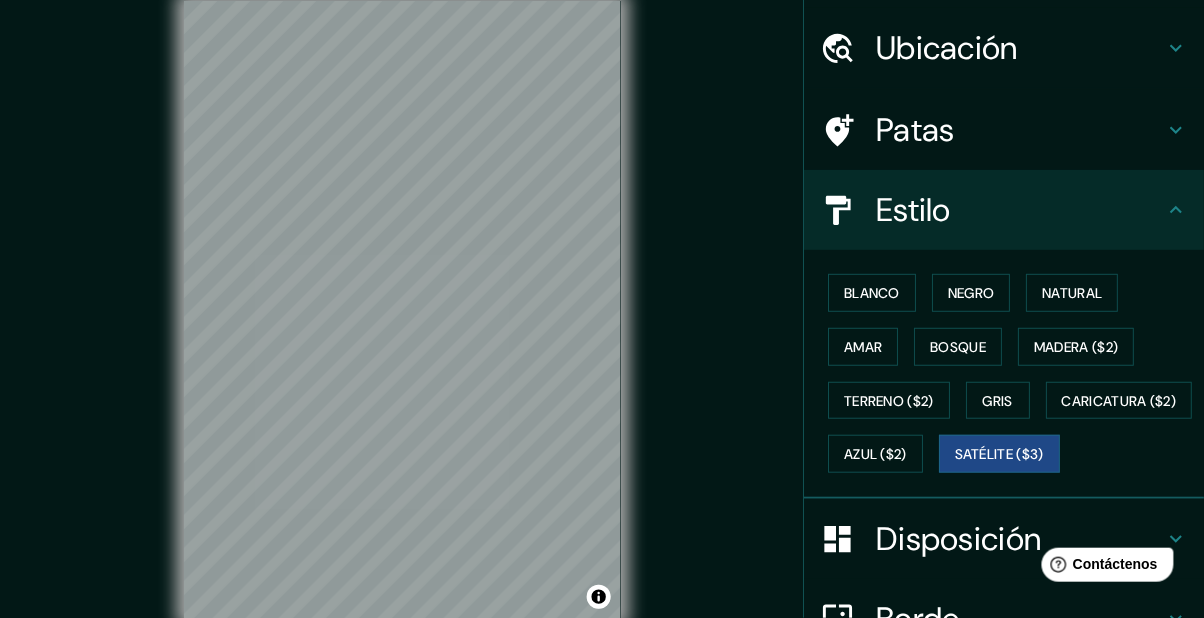 click on "Gris" at bounding box center (998, 401) 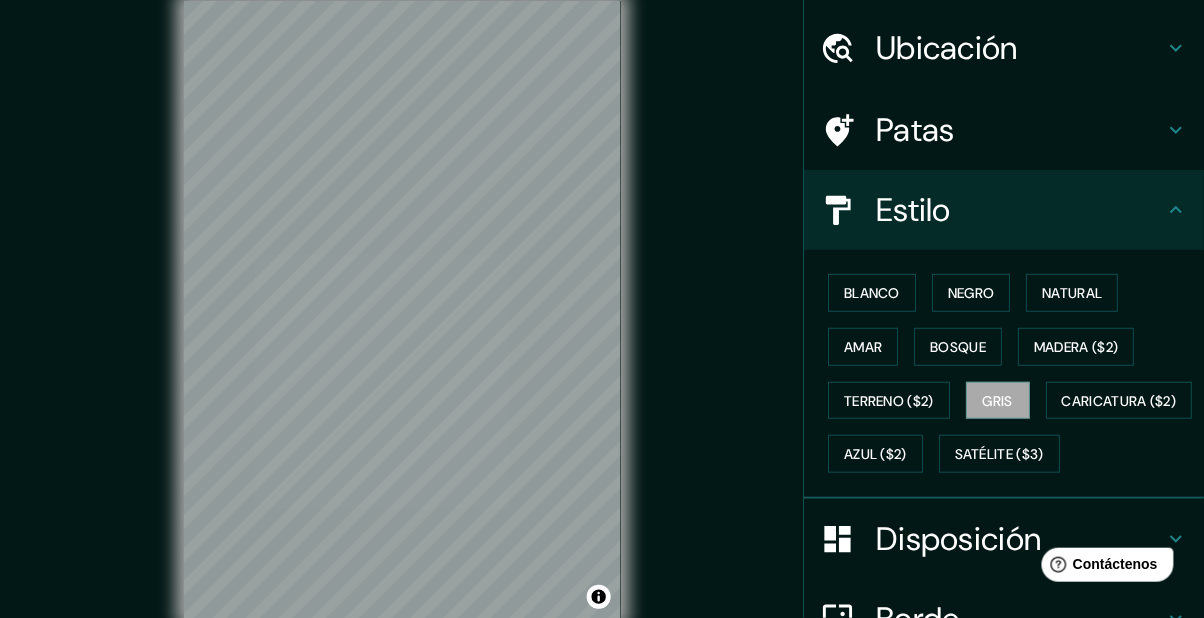 click on "Madera ($2)" at bounding box center [1076, 347] 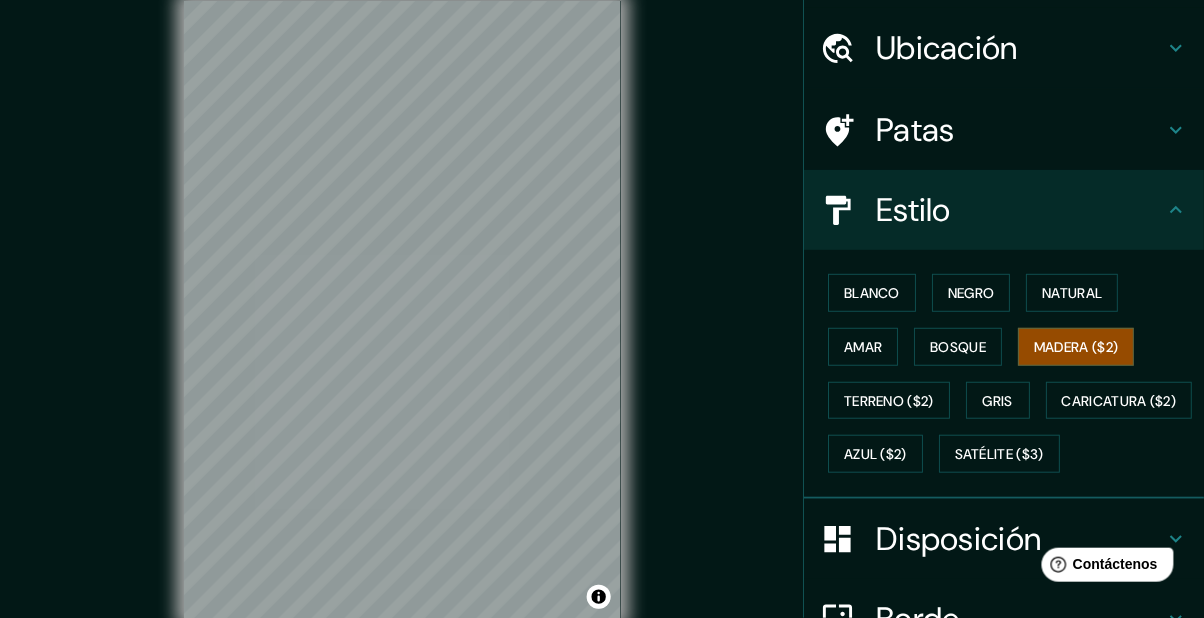 click on "Bosque" at bounding box center (958, 347) 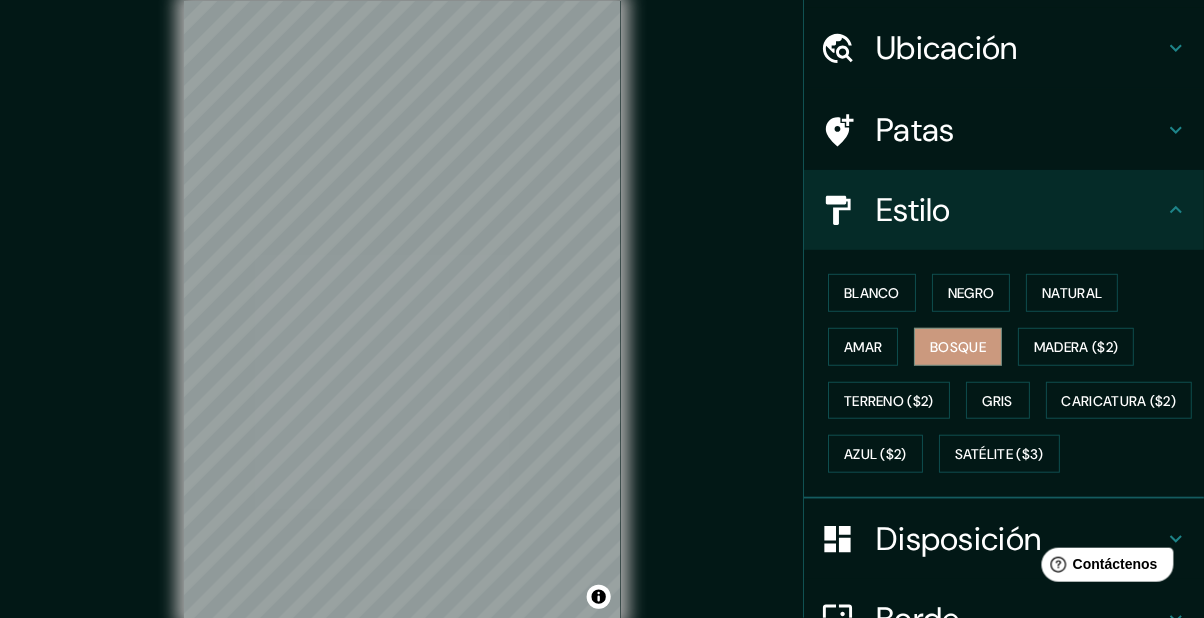 click on "Mappin [GEOGRAPHIC_DATA][PERSON_NAME], [GEOGRAPHIC_DATA] [GEOGRAPHIC_DATA] [GEOGRAPHIC_DATA] [GEOGRAPHIC_DATA] [GEOGRAPHIC_DATA], [GEOGRAPHIC_DATA] [GEOGRAPHIC_DATA] [GEOGRAPHIC_DATA], [GEOGRAPHIC_DATA] [GEOGRAPHIC_DATA][PERSON_NAME][PERSON_NAME], [GEOGRAPHIC_DATA][PERSON_NAME], [GEOGRAPHIC_DATA], [GEOGRAPHIC_DATA] [GEOGRAPHIC_DATA] Estilo Blanco Negro Natural [PERSON_NAME] ($2) Terreno ($2) Gris Caricatura ($2) Azul ($2) Satélite ($3) Disposición Borde Elige un borde.  Consejo  : puedes opacar las capas del marco para crear efectos geniales. Ninguno Simple Transparente Elegante Tamaño A4 single Crea tu mapa © Mapbox   © OpenStreetMap   Improve this map Si tiene algún problema, sugerencia o inquietud, envíe un correo electrónico a  [EMAIL_ADDRESS][DOMAIN_NAME]  .   . ." at bounding box center [602, 326] 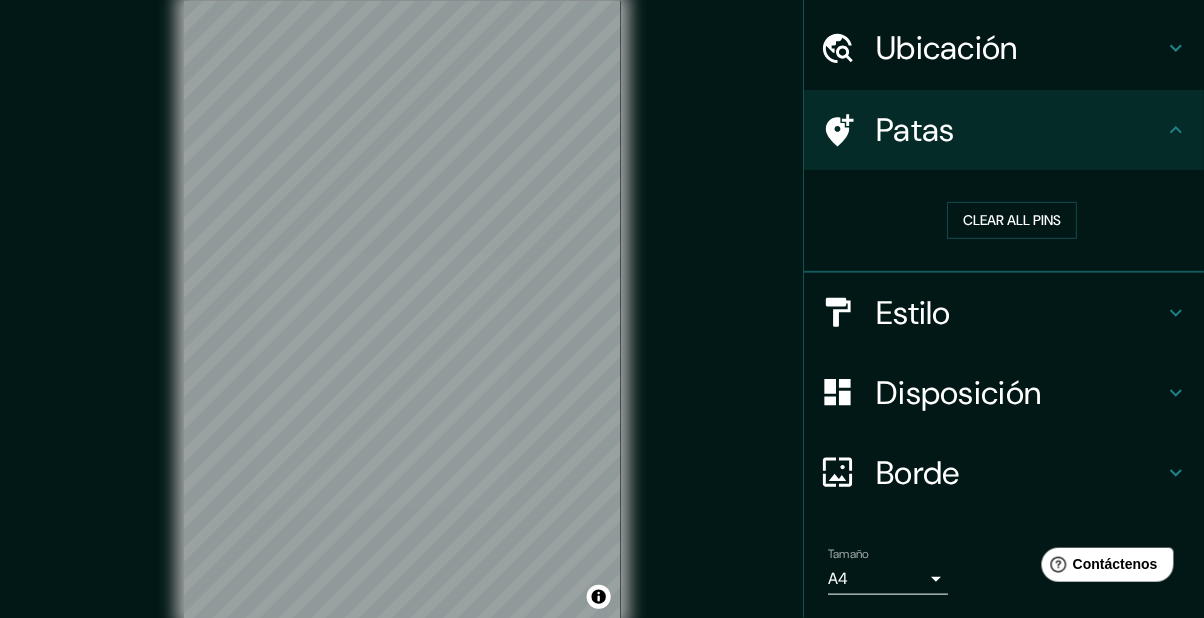 click on "Clear all pins" at bounding box center [1012, 220] 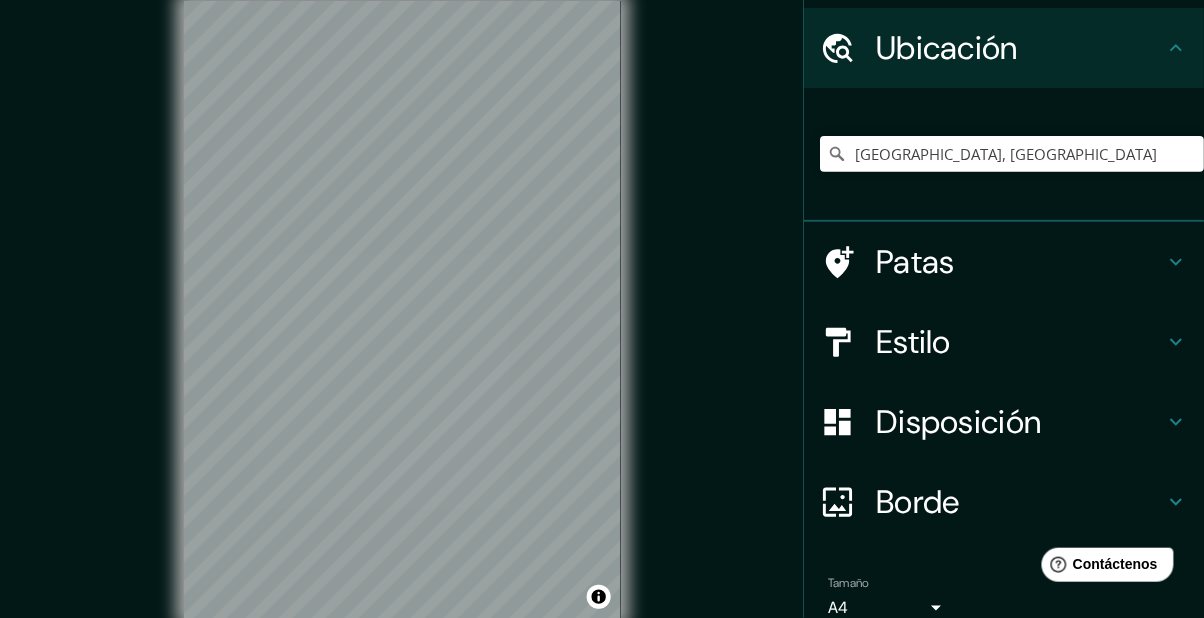 click 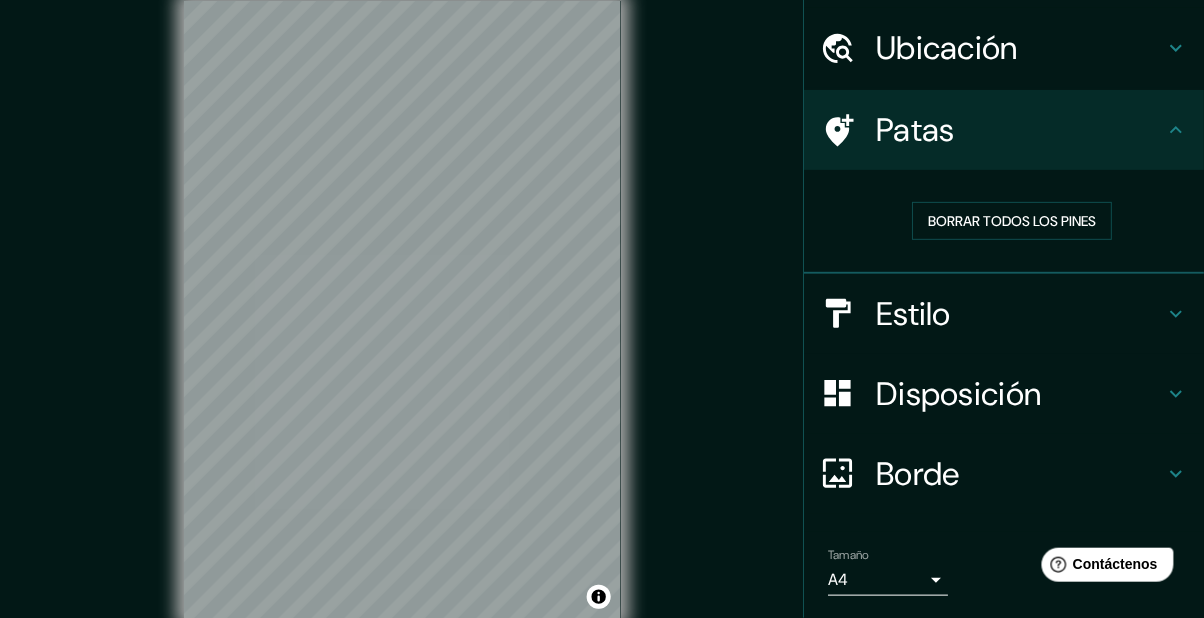 click 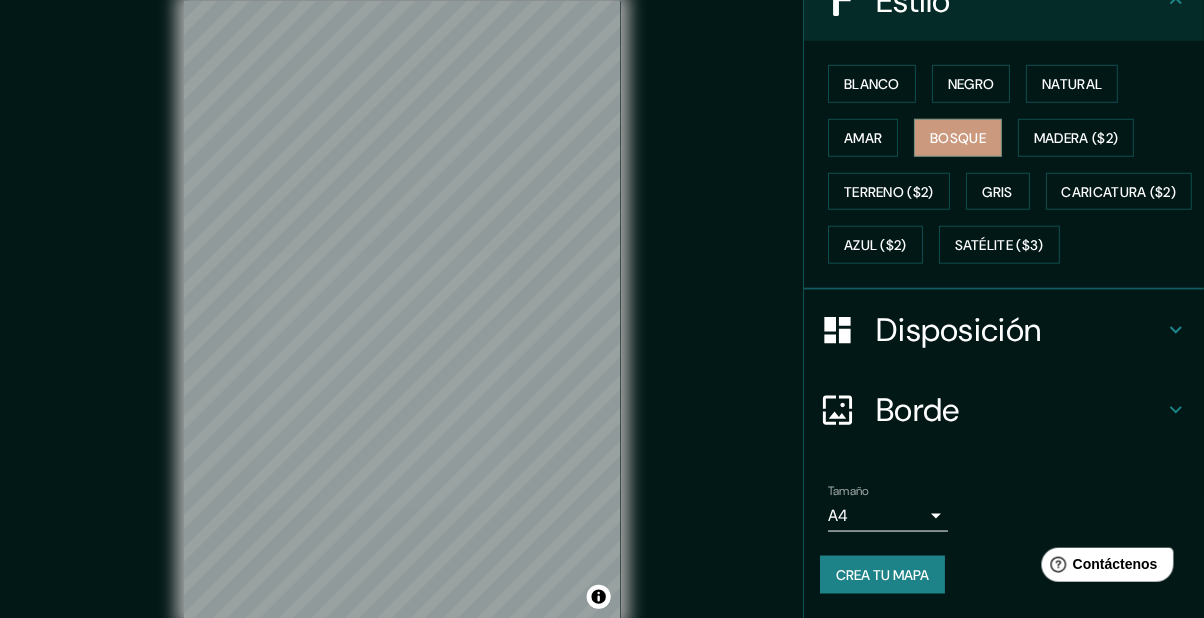 scroll, scrollTop: 304, scrollLeft: 0, axis: vertical 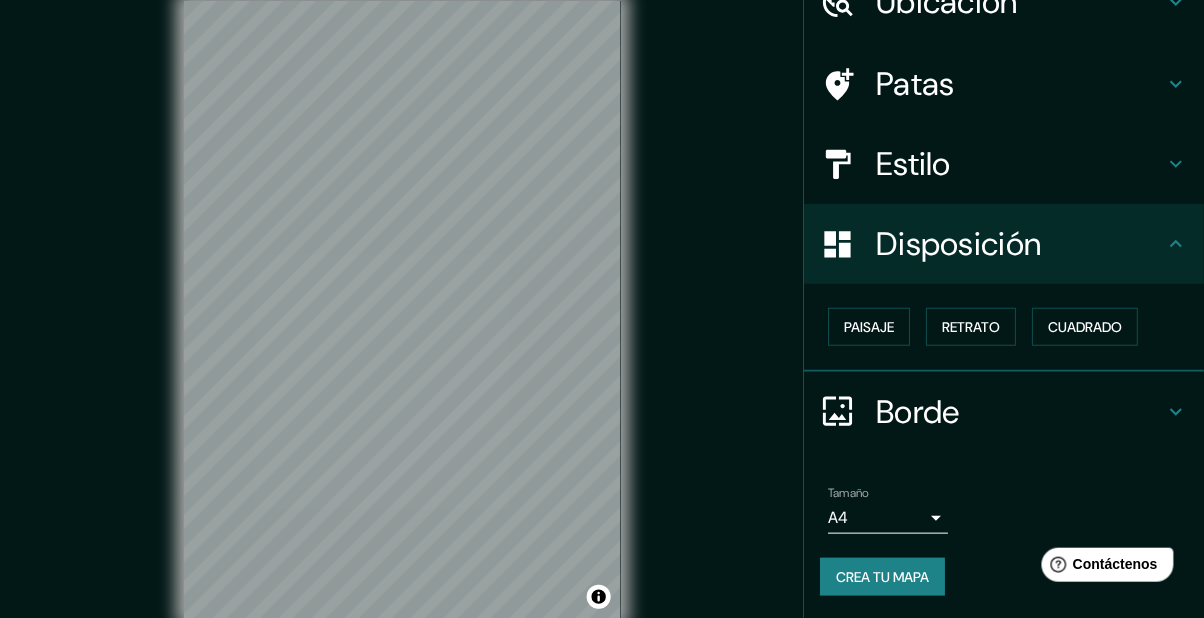 click on "Paisaje" at bounding box center (869, 327) 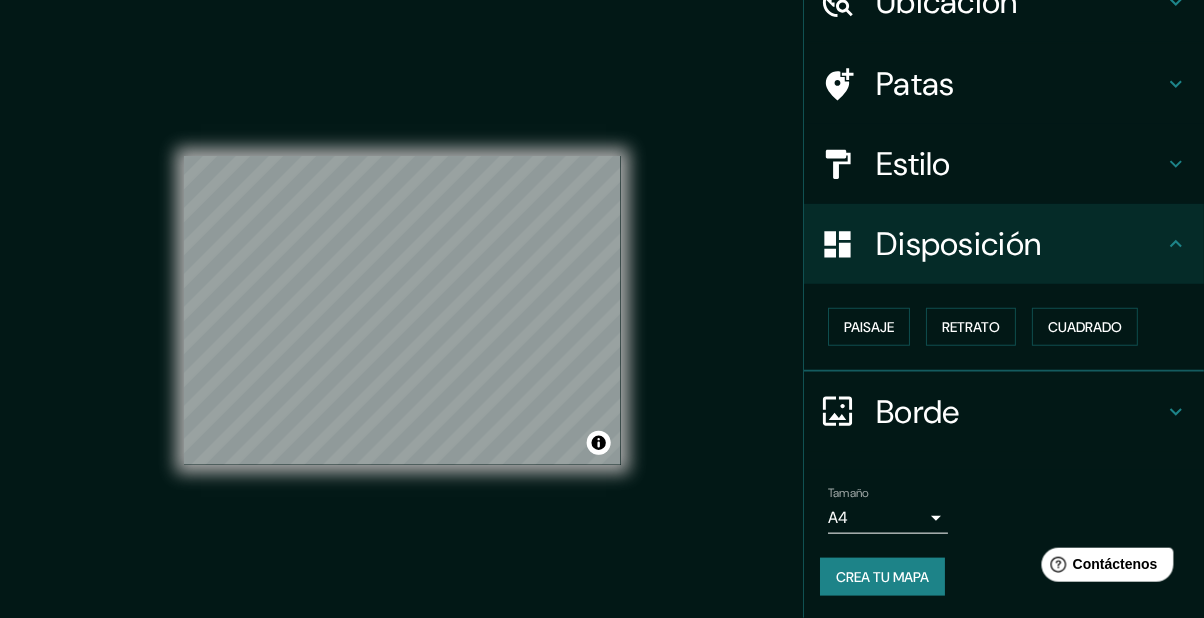 click on "Retrato" at bounding box center [971, 327] 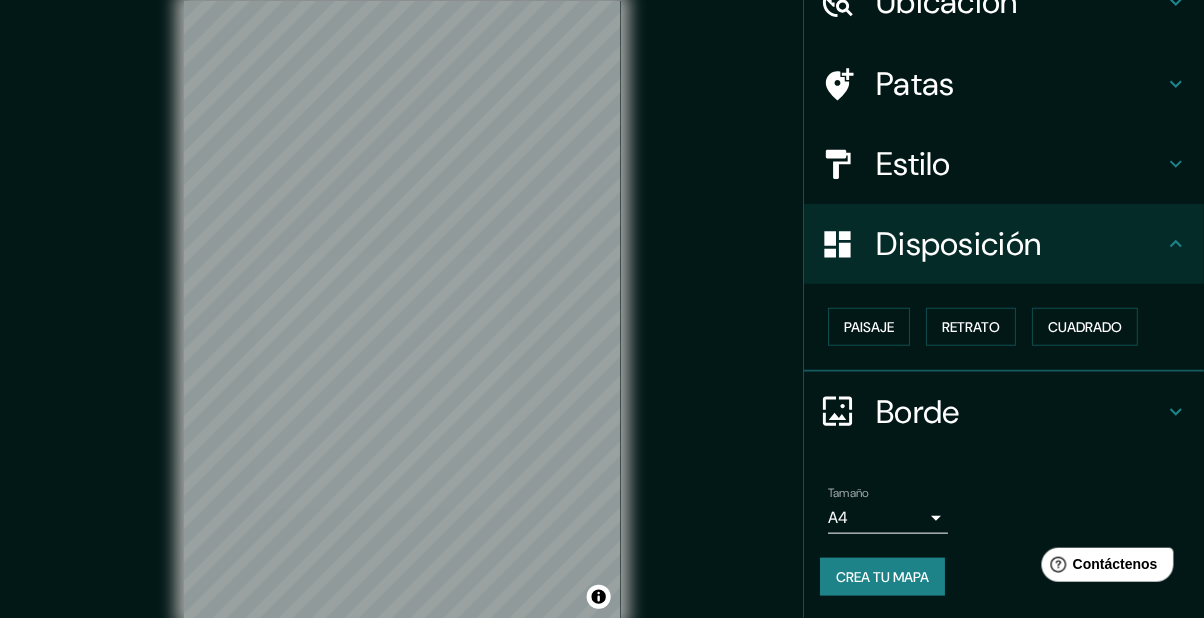 click on "Cuadrado" at bounding box center [1085, 327] 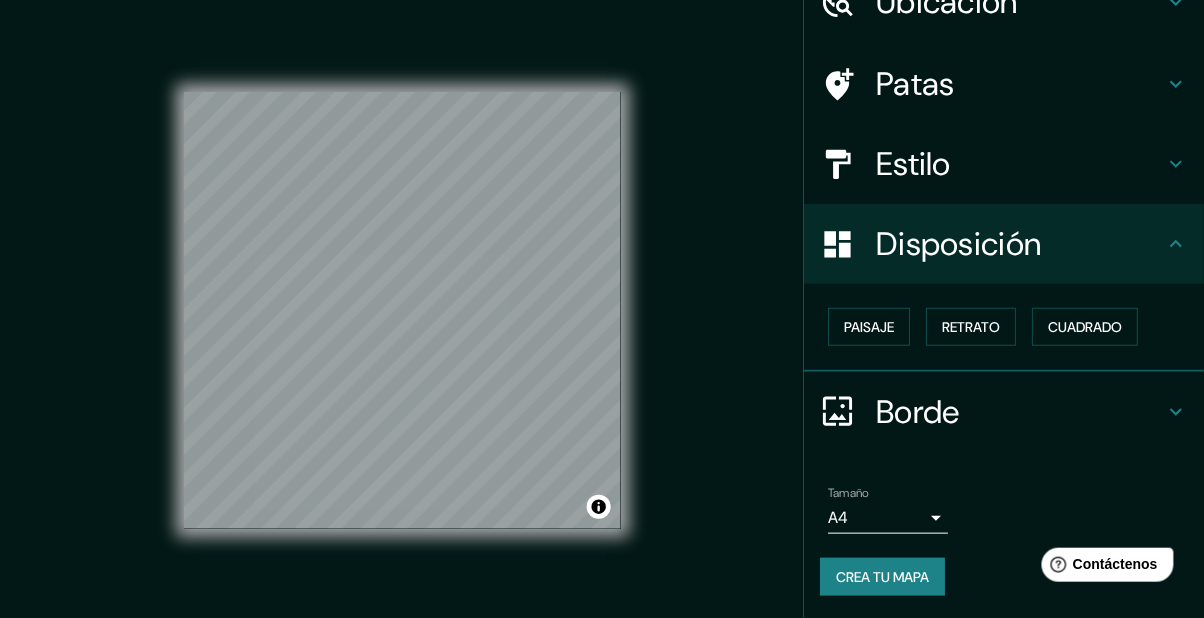 click on "Paisaje" at bounding box center [869, 327] 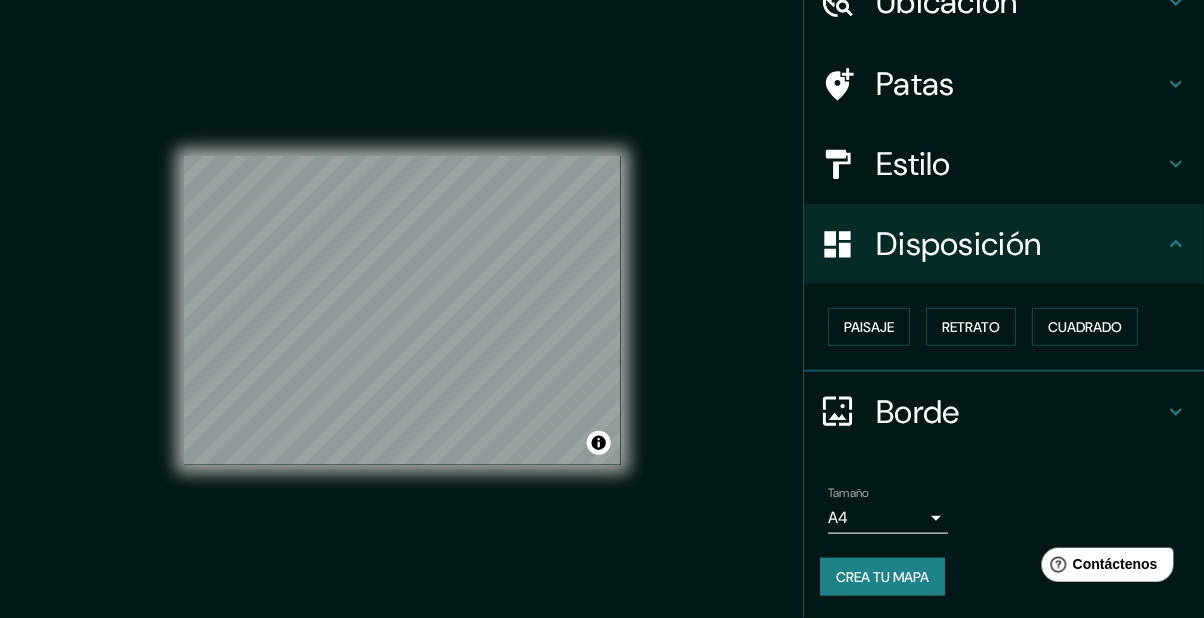 click 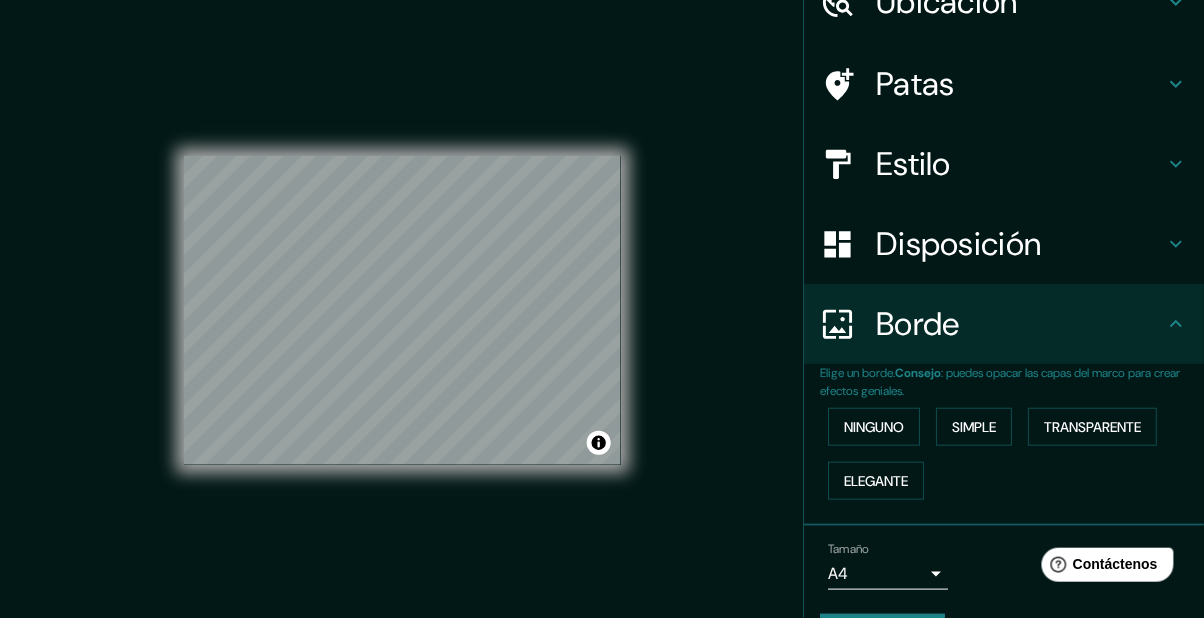 click on "Simple" at bounding box center [974, 427] 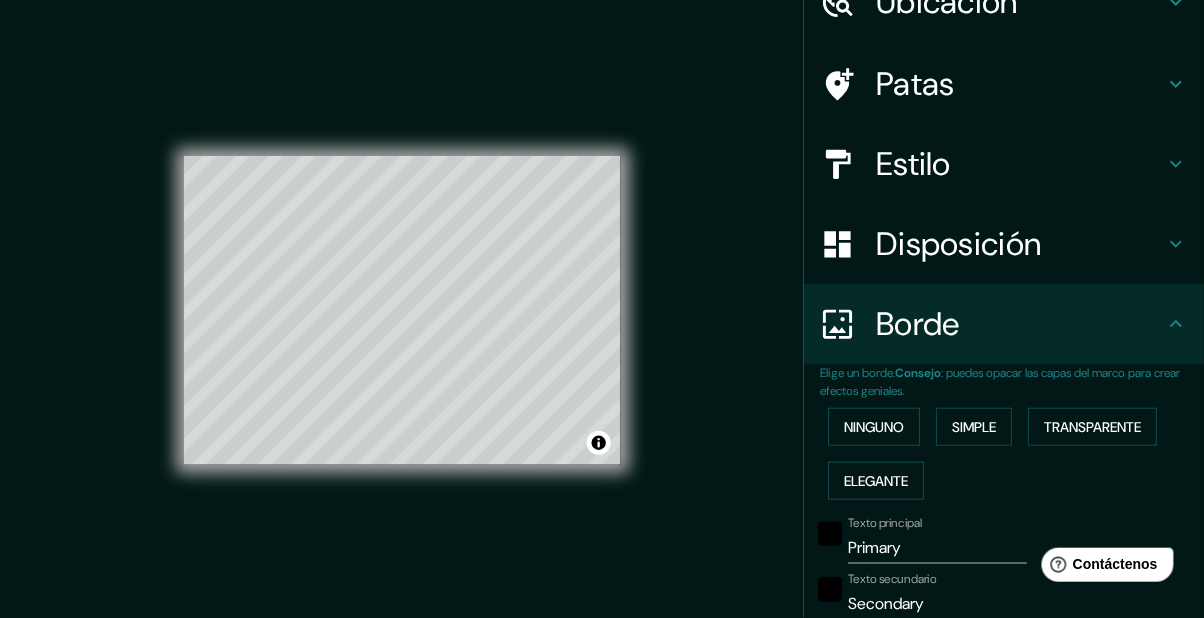 click on "Transparente" at bounding box center (1092, 427) 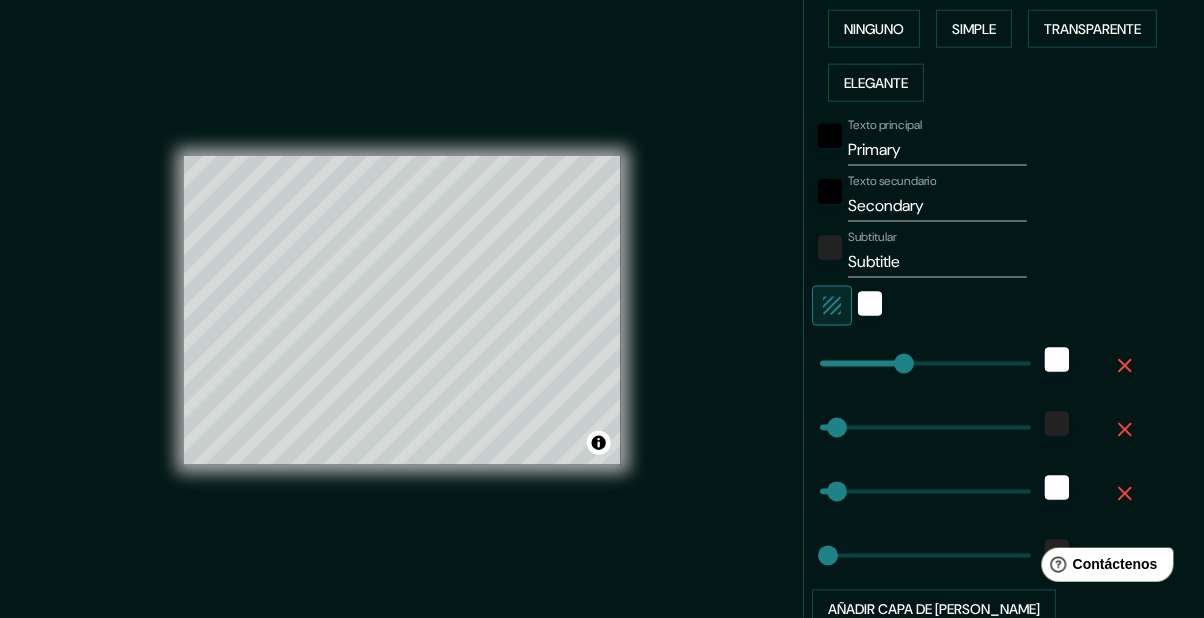 scroll, scrollTop: 501, scrollLeft: 0, axis: vertical 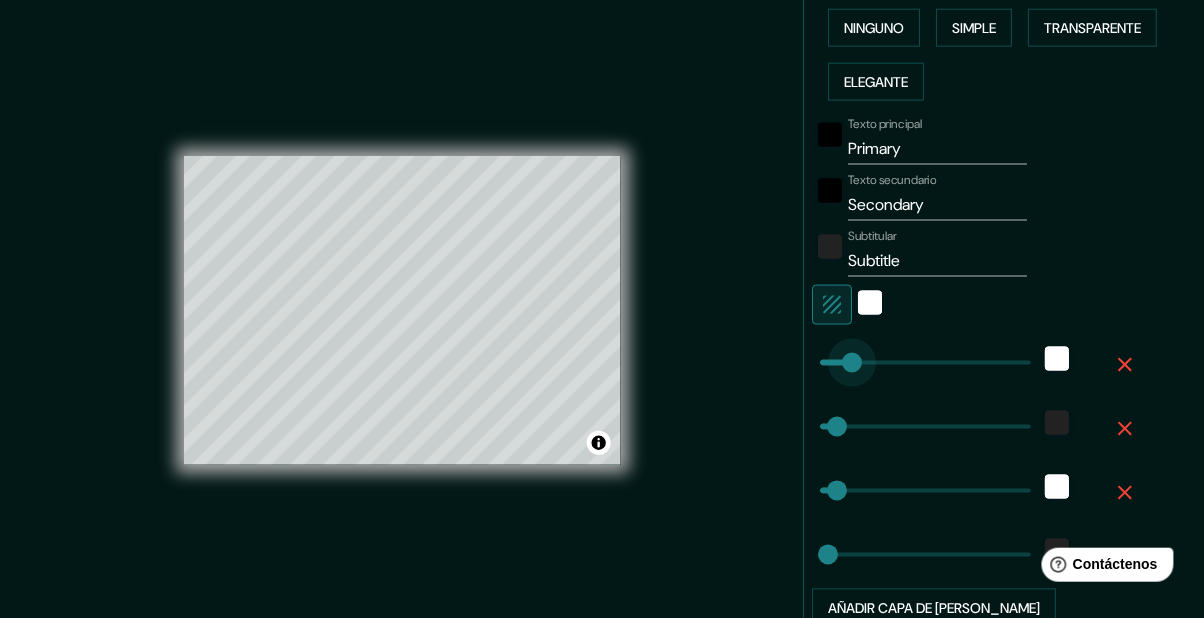 type on "58" 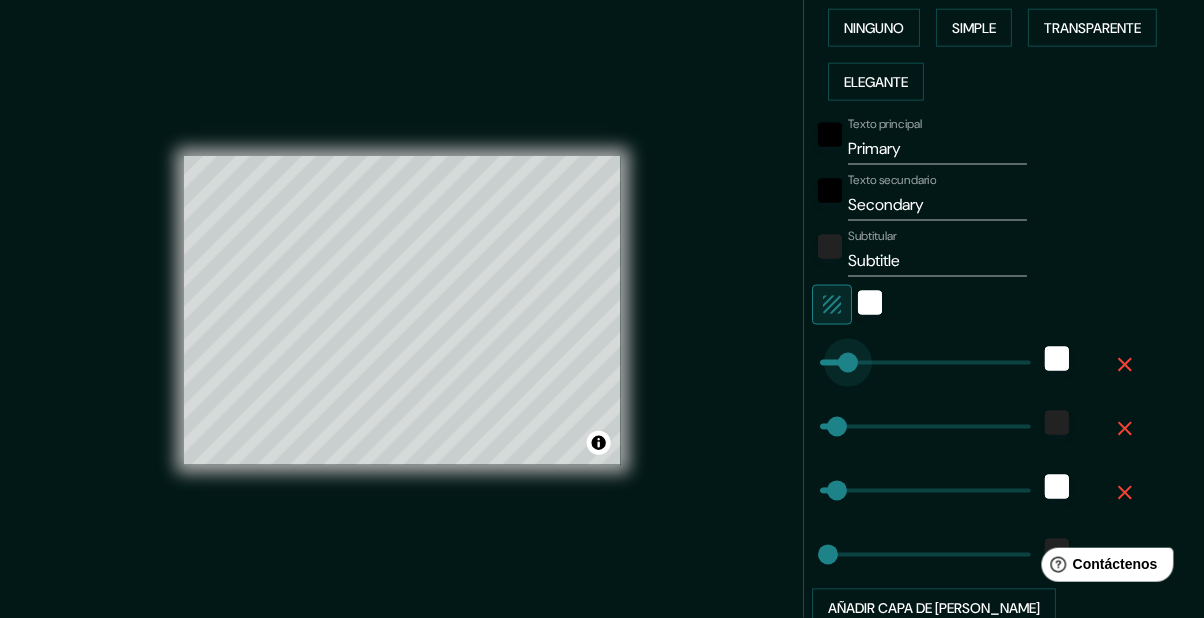 type on "35" 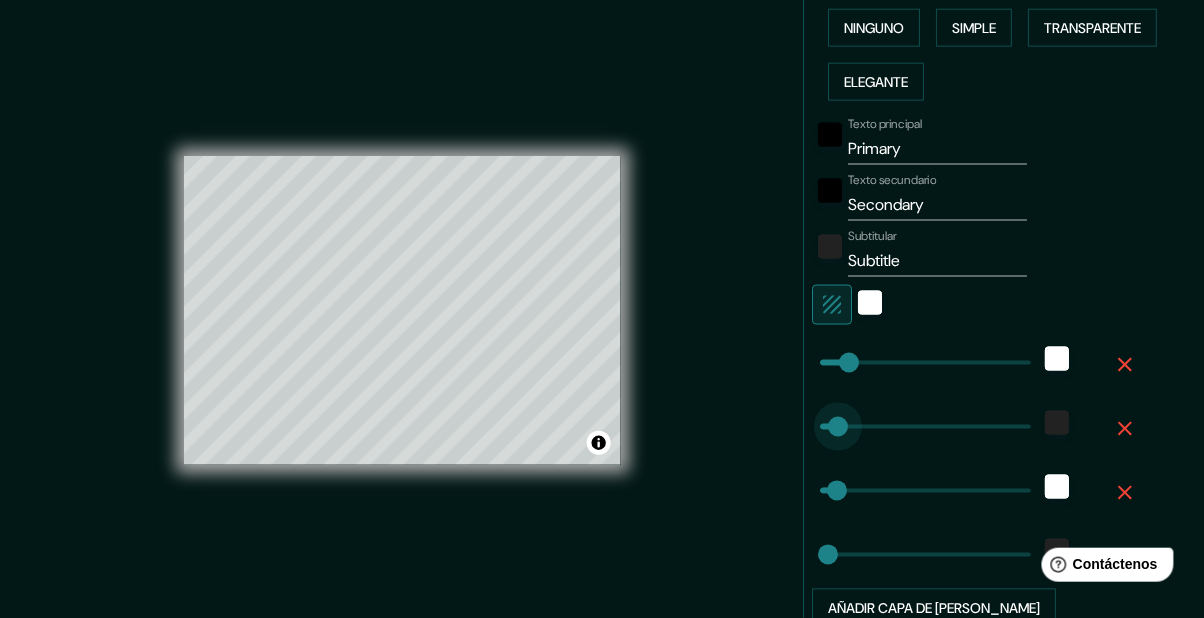 type on "156" 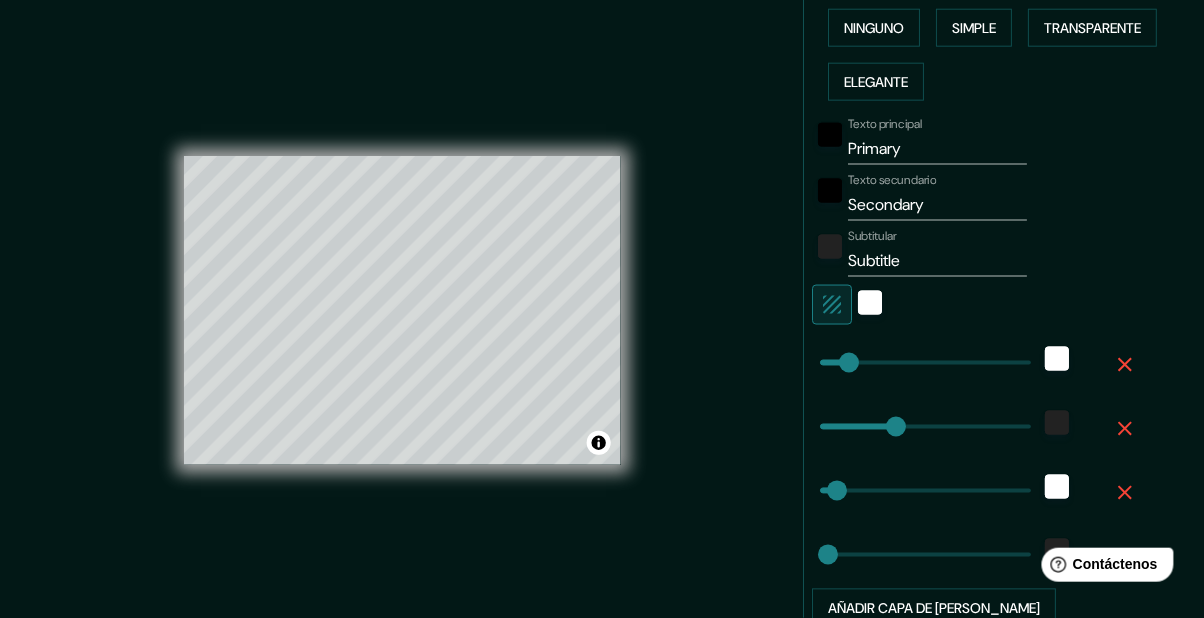 type on "35" 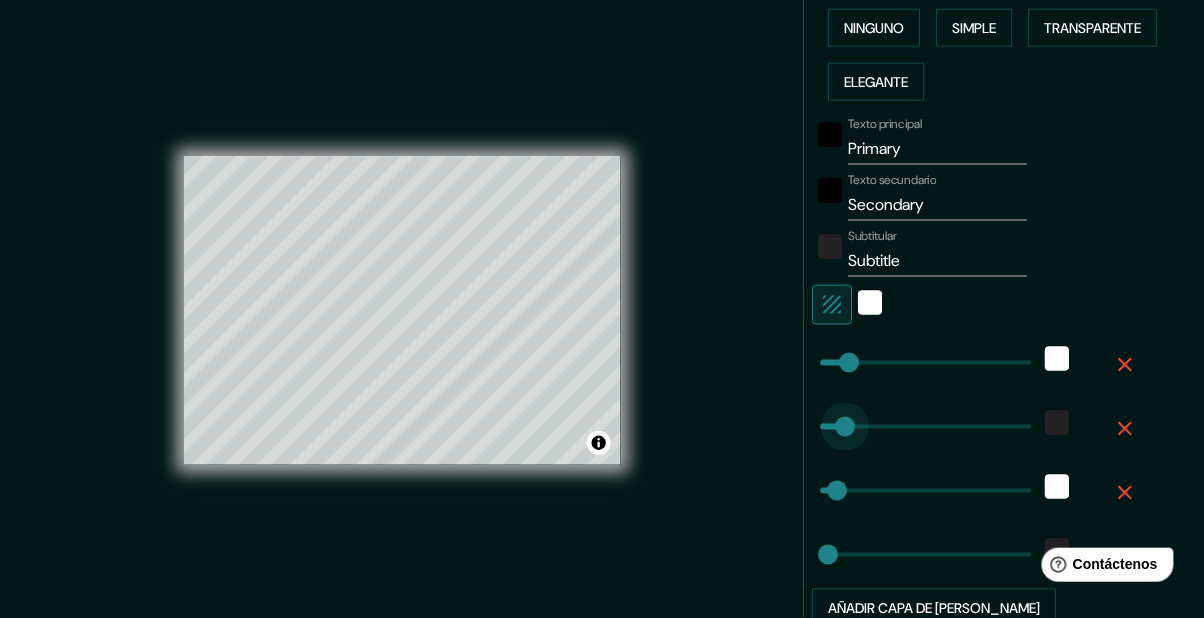 type on "36" 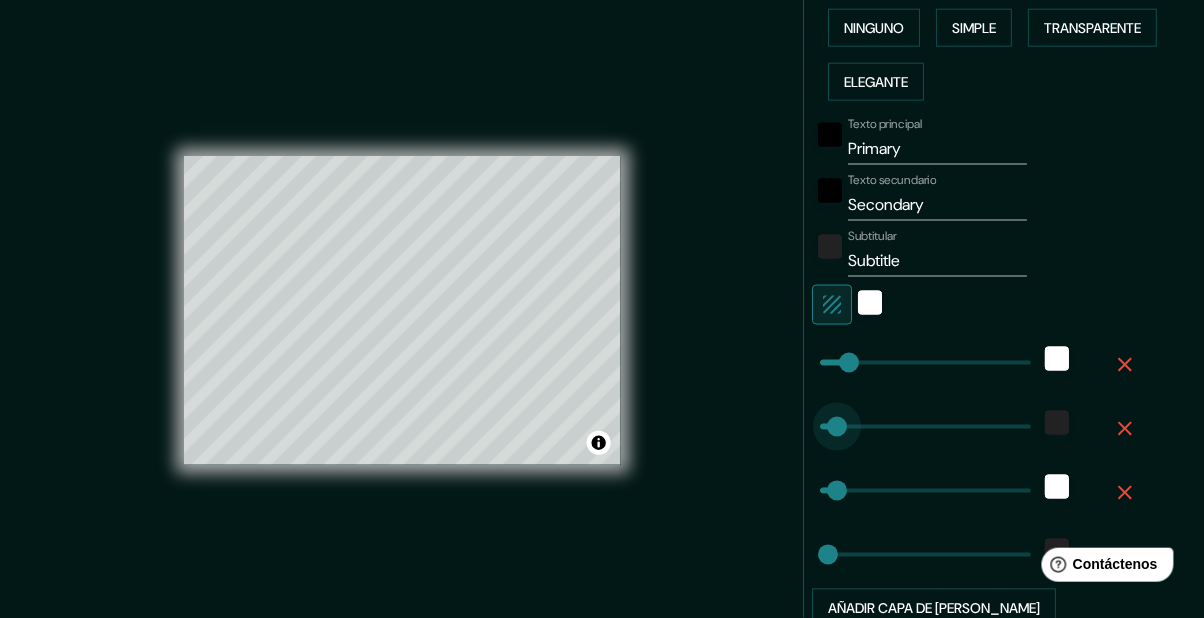 type on "35" 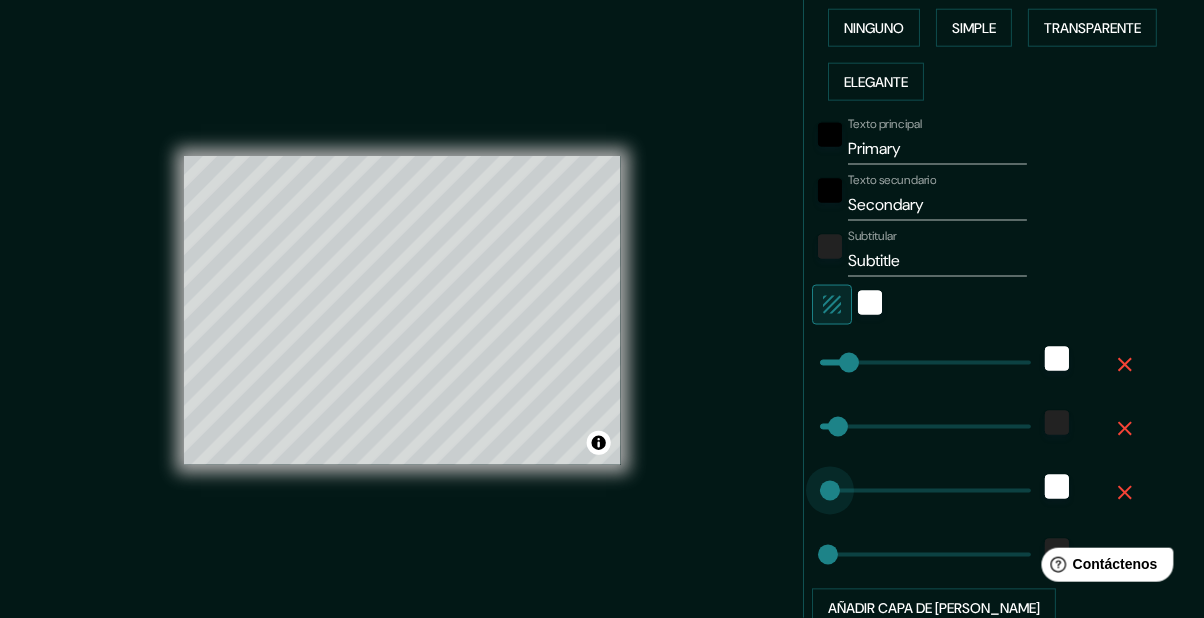 type on "121" 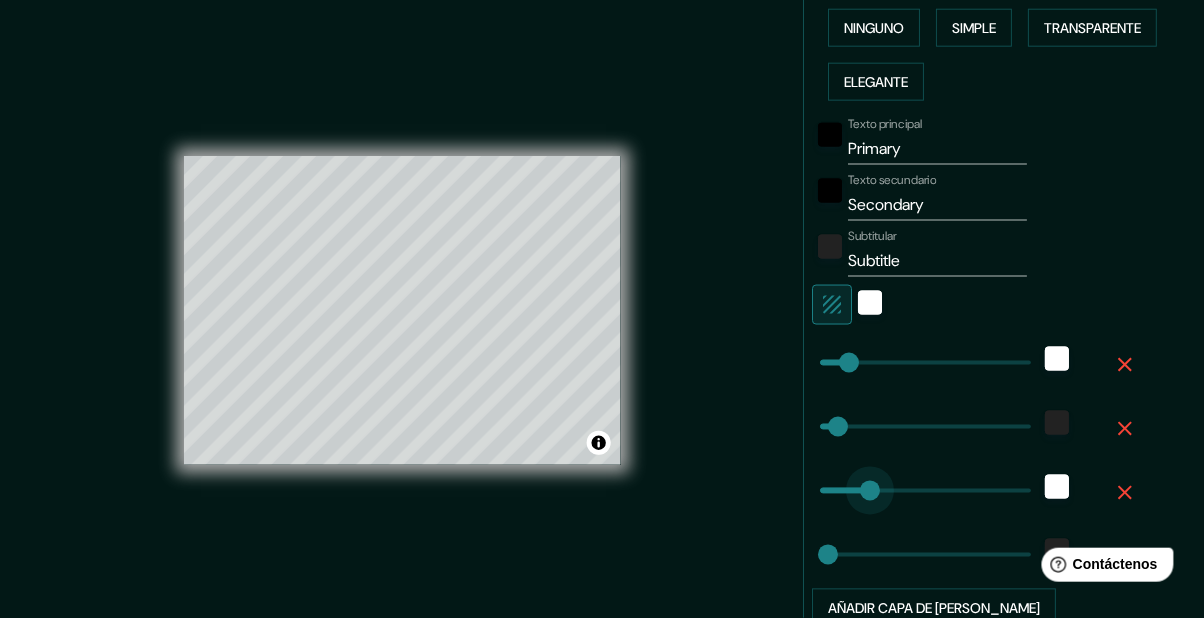 type on "95" 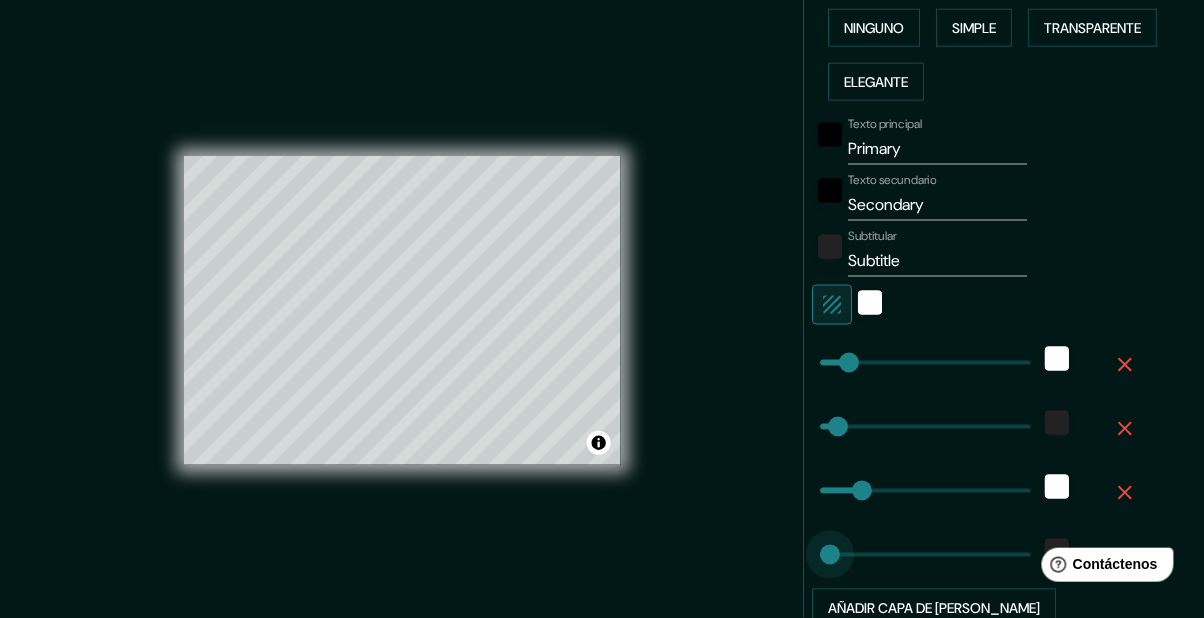 type on "151" 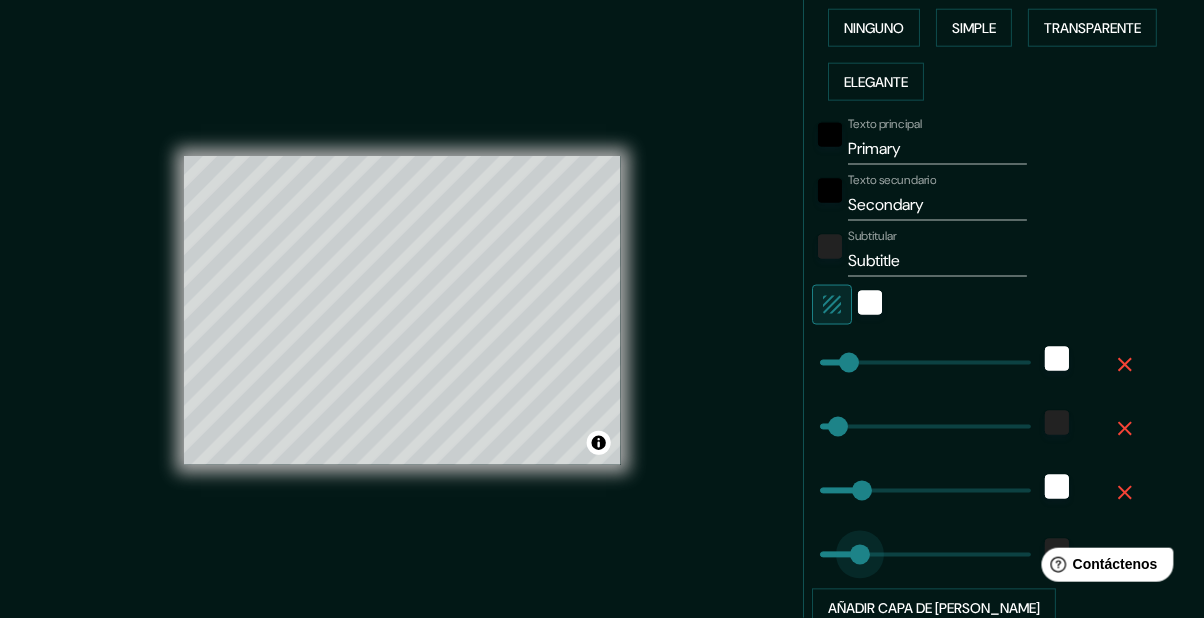 type on "72" 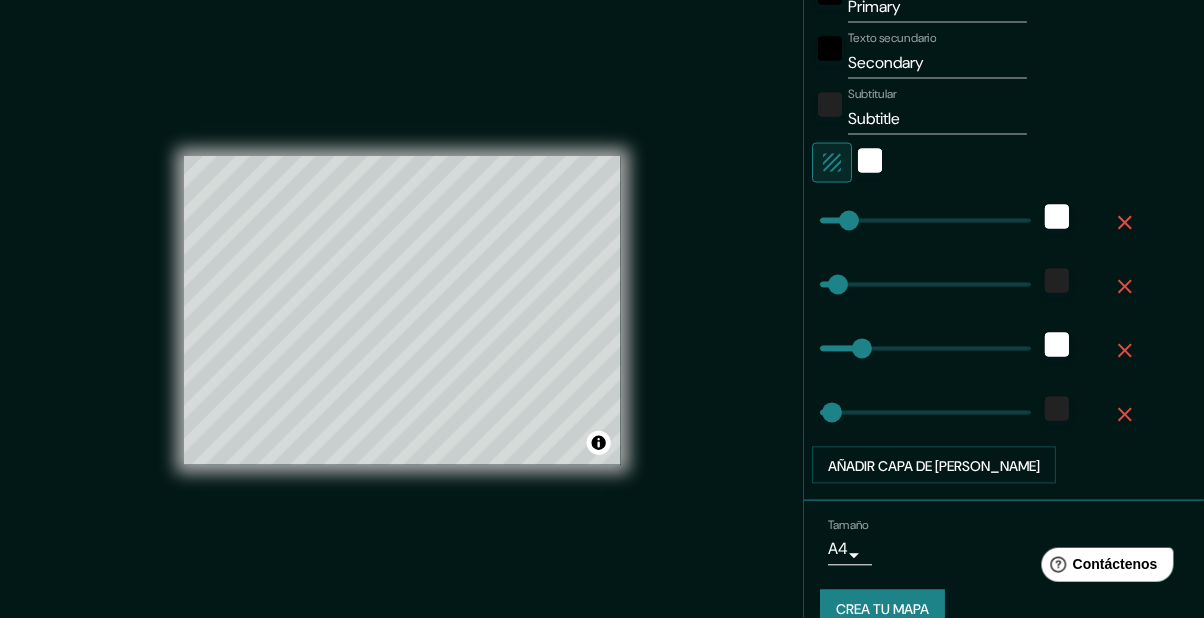 scroll, scrollTop: 661, scrollLeft: 0, axis: vertical 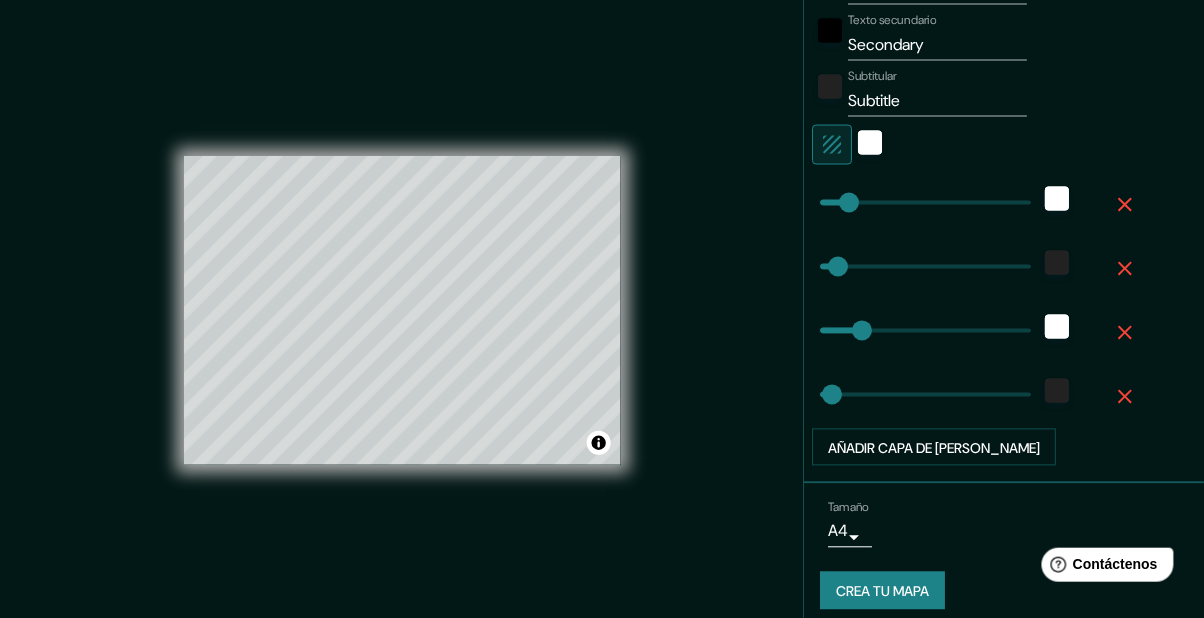 click on "Añadir capa de [PERSON_NAME]" at bounding box center [934, 448] 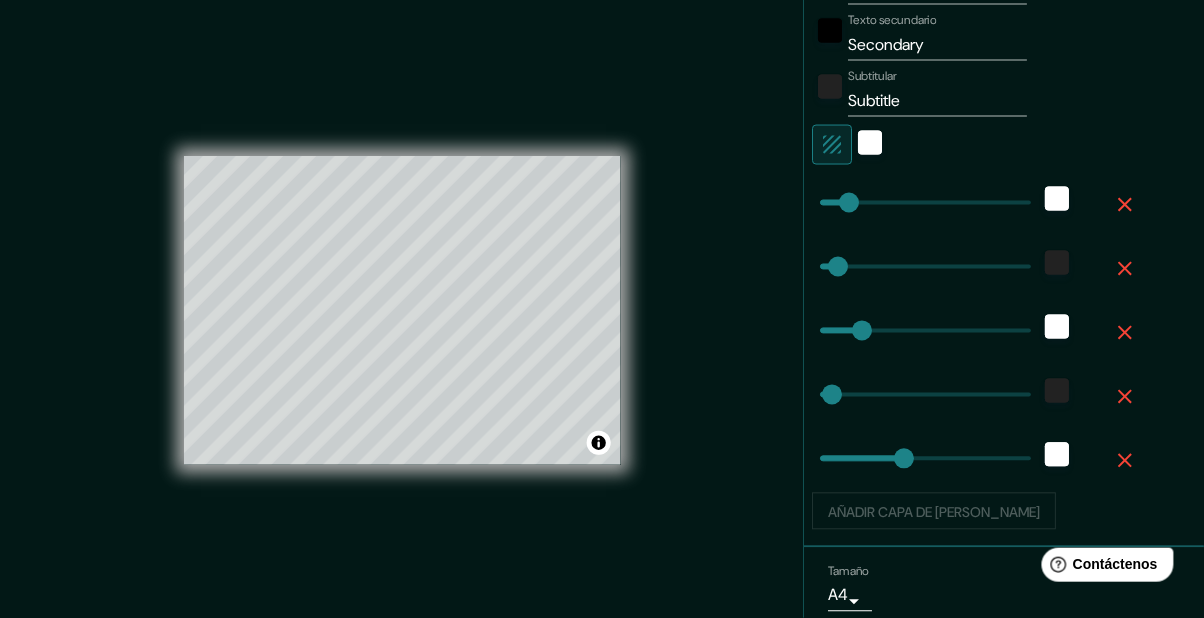 click on "Añadir capa de [PERSON_NAME]" at bounding box center [976, 512] 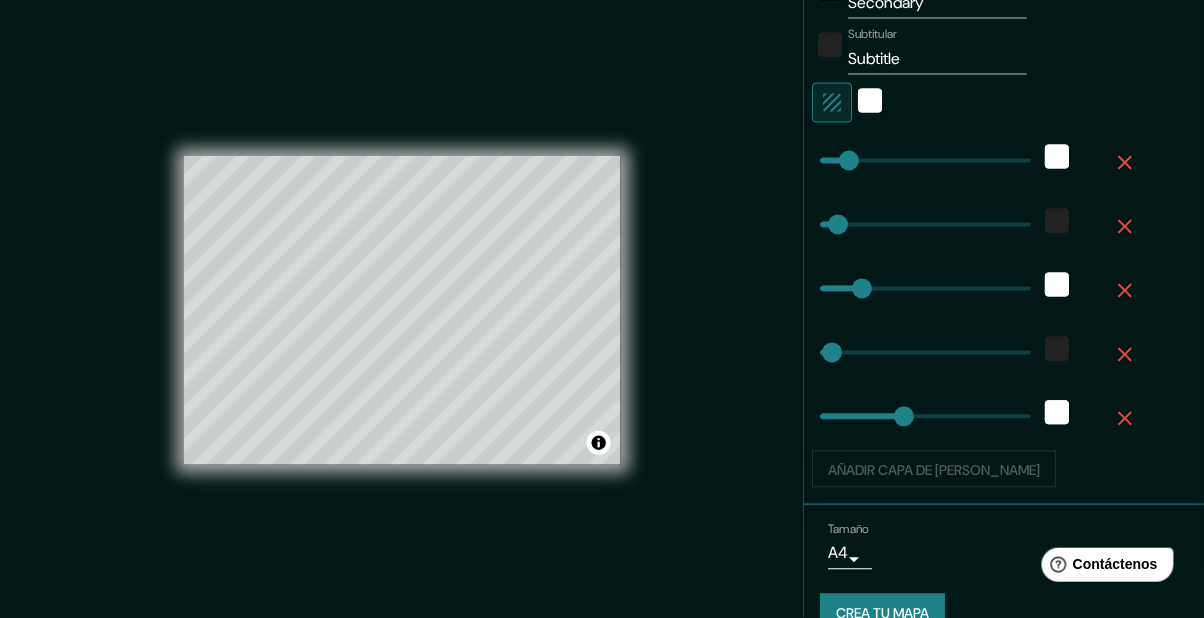 scroll, scrollTop: 739, scrollLeft: 0, axis: vertical 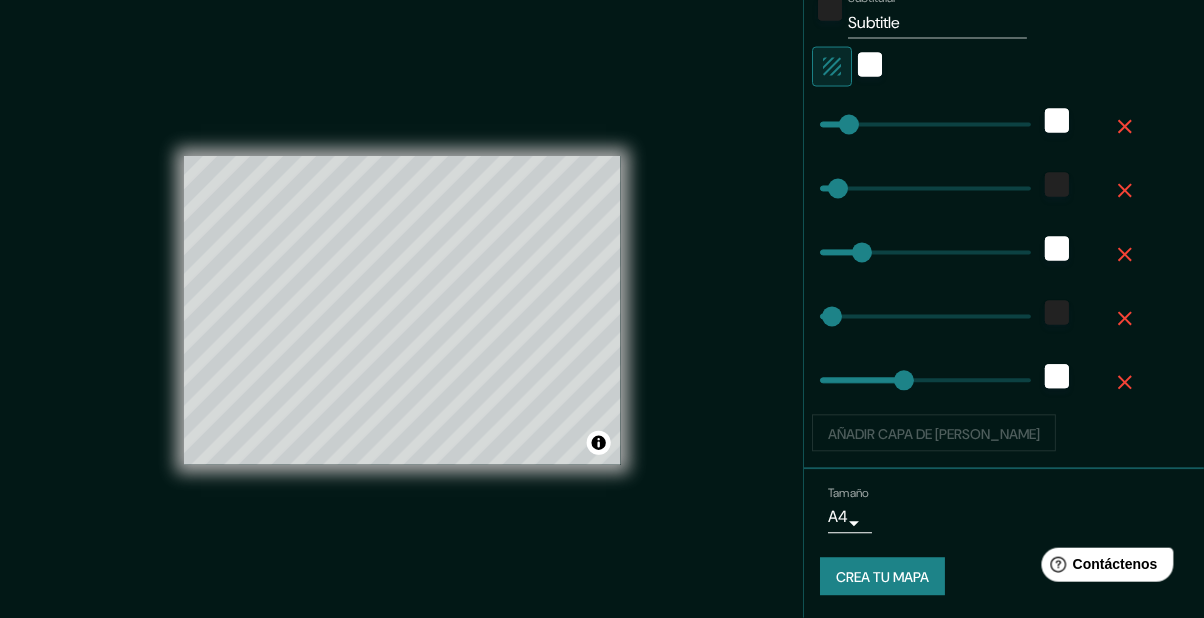 click on "Tamaño A4 single" at bounding box center (888, 510) 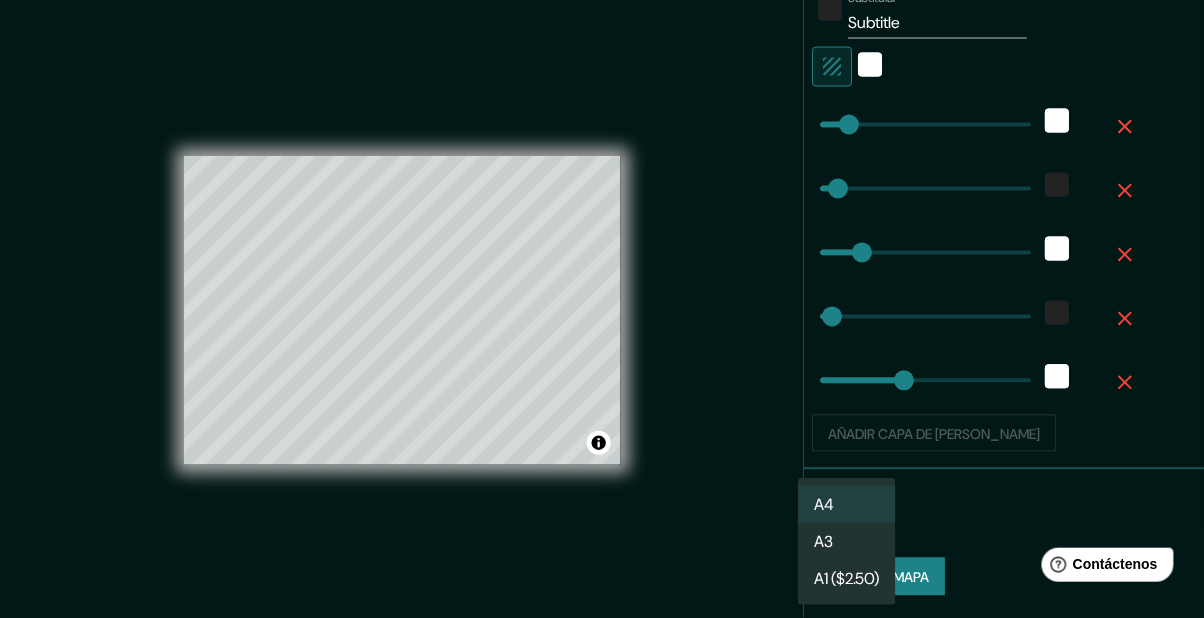 click at bounding box center [602, 309] 